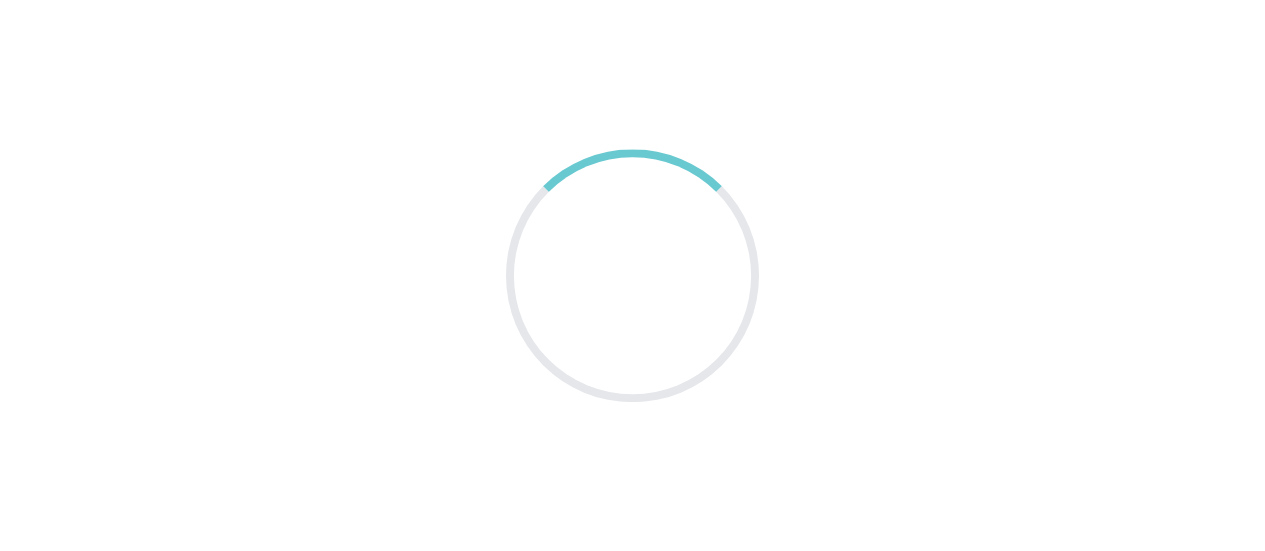 scroll, scrollTop: 0, scrollLeft: 0, axis: both 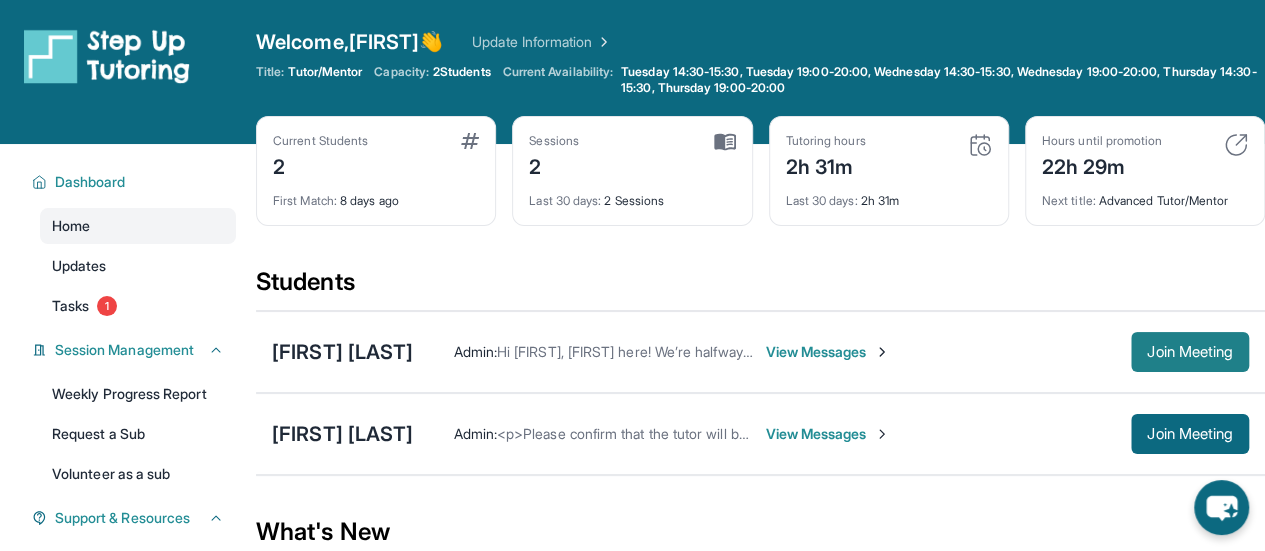 click on "Join Meeting" at bounding box center (1190, 352) 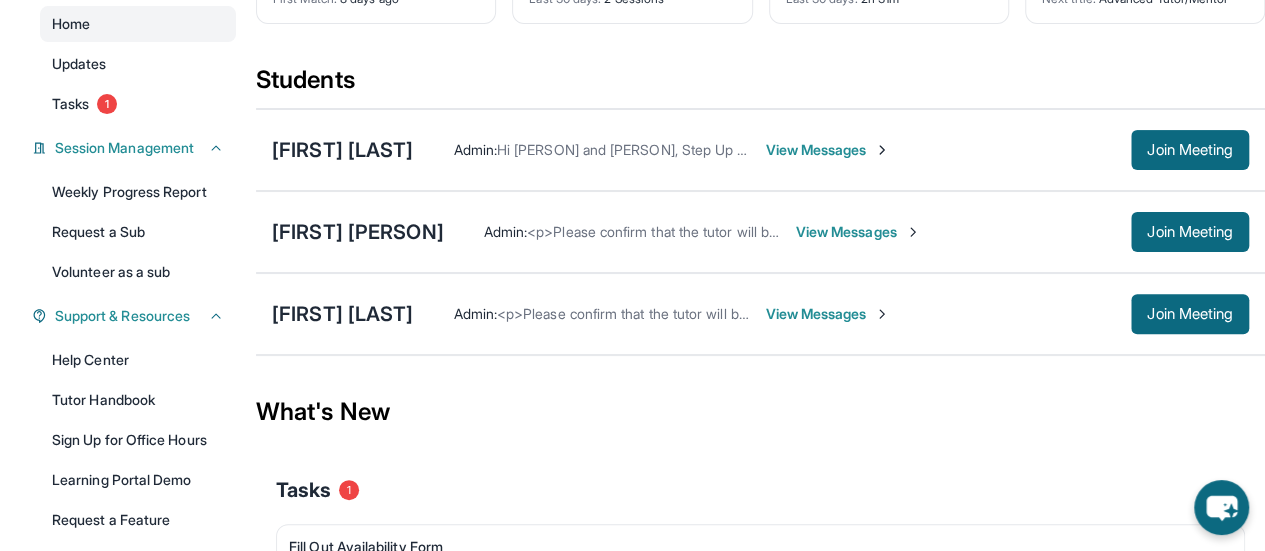 scroll, scrollTop: 207, scrollLeft: 0, axis: vertical 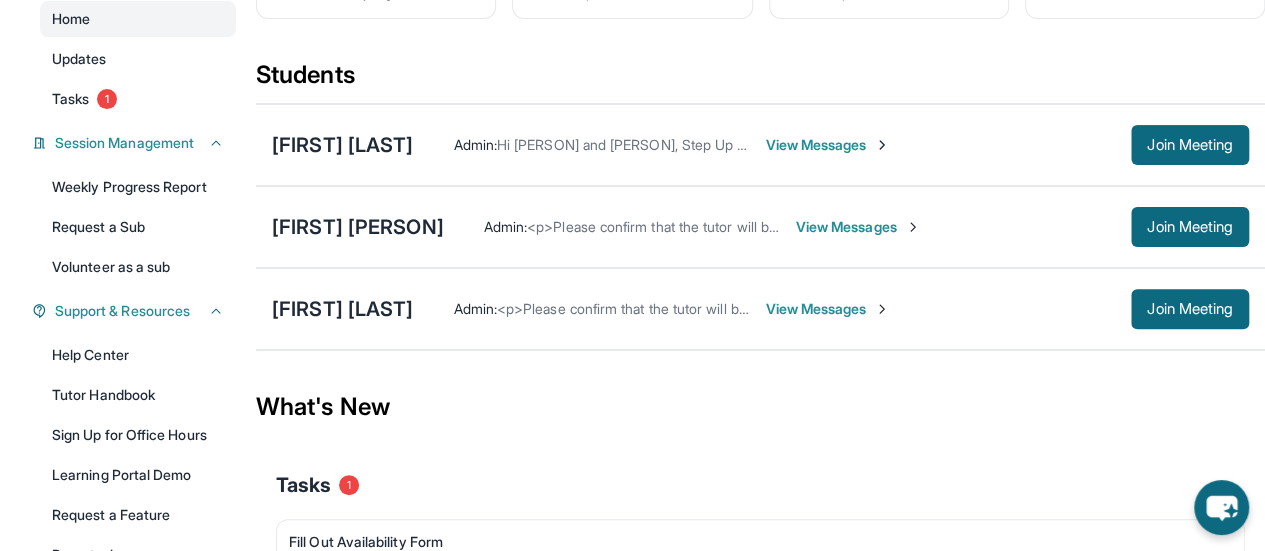 click on "View Messages" at bounding box center [858, 227] 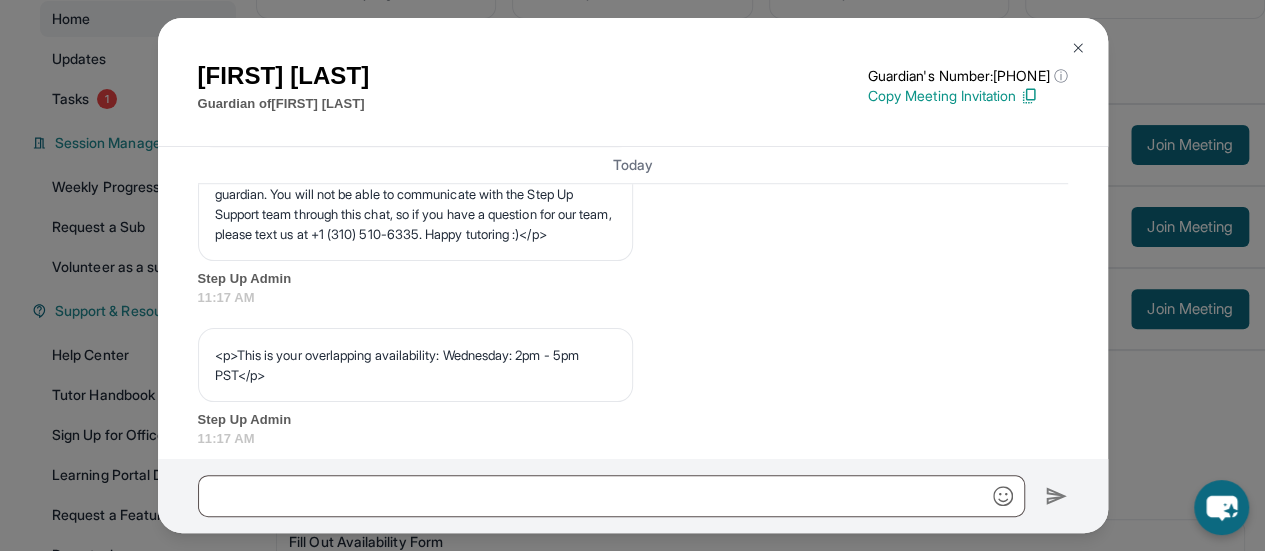 scroll, scrollTop: 775, scrollLeft: 0, axis: vertical 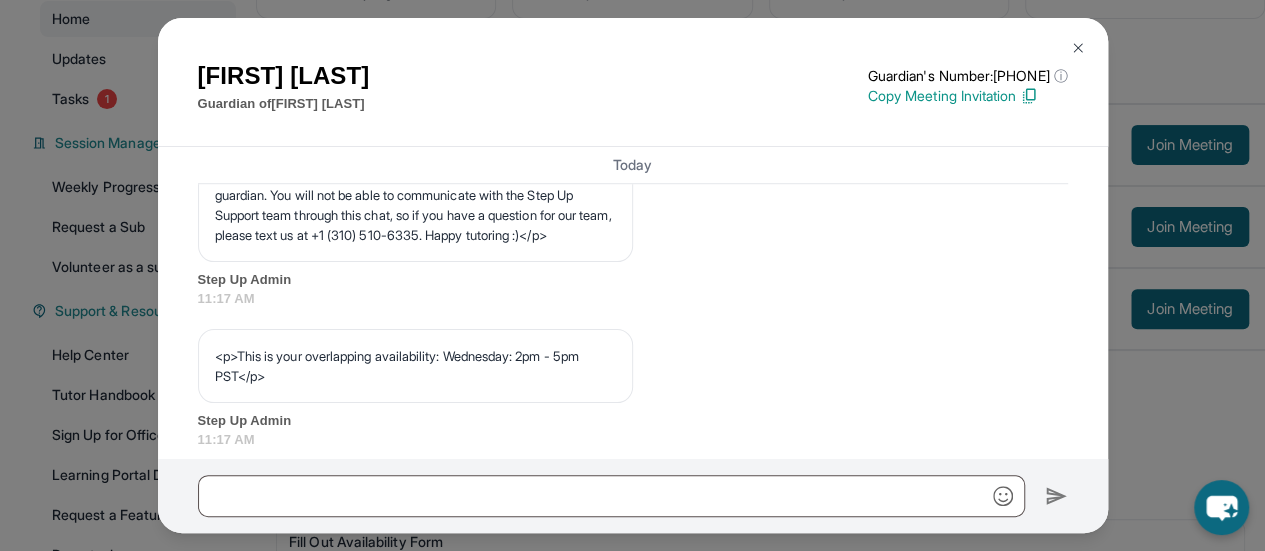 click at bounding box center [1078, 48] 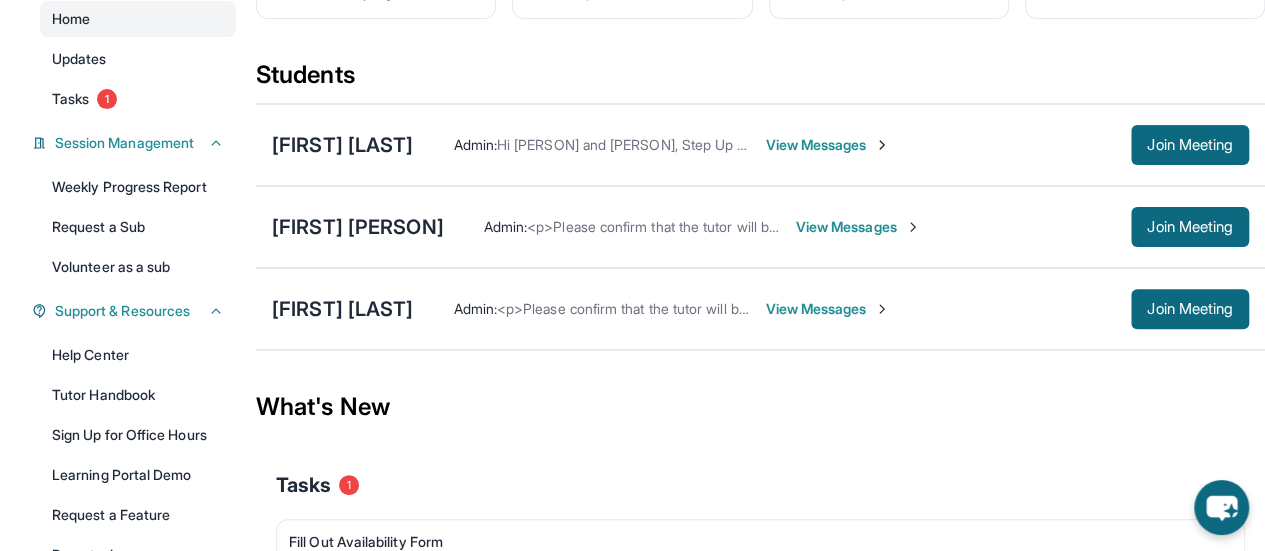 click on "View Messages" at bounding box center [827, 145] 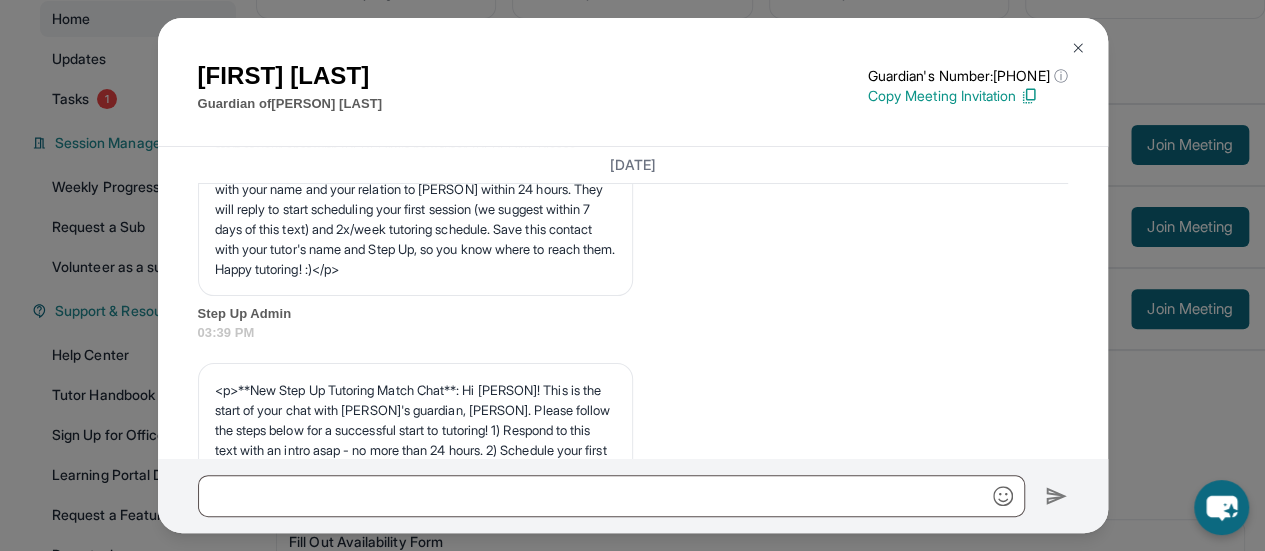 scroll, scrollTop: 0, scrollLeft: 0, axis: both 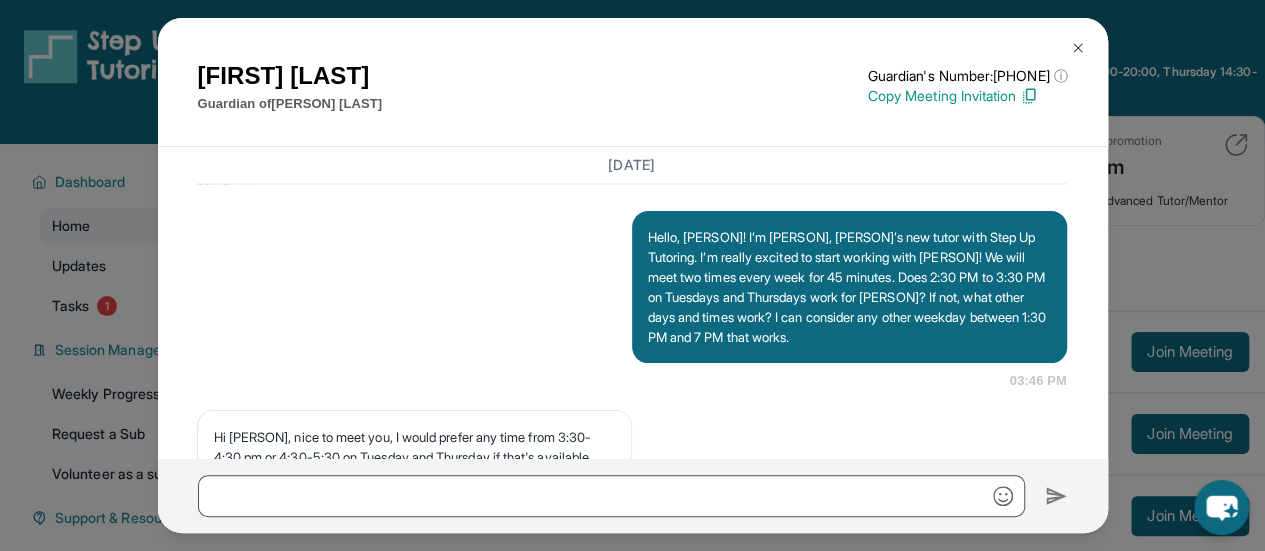 click on "Hello, [PERSON]! I’m [PERSON], [PERSON]’s new tutor with Step Up Tutoring. I’m really excited to start working with [PERSON]! We will meet two times every week for 45 minutes. Does 2:30 PM to 3:30 PM on Tuesdays and Thursdays work for [PERSON]? If not, what other days and times work? I can consider any other weekday between 1:30 PM and 7 PM that works." at bounding box center (849, 287) 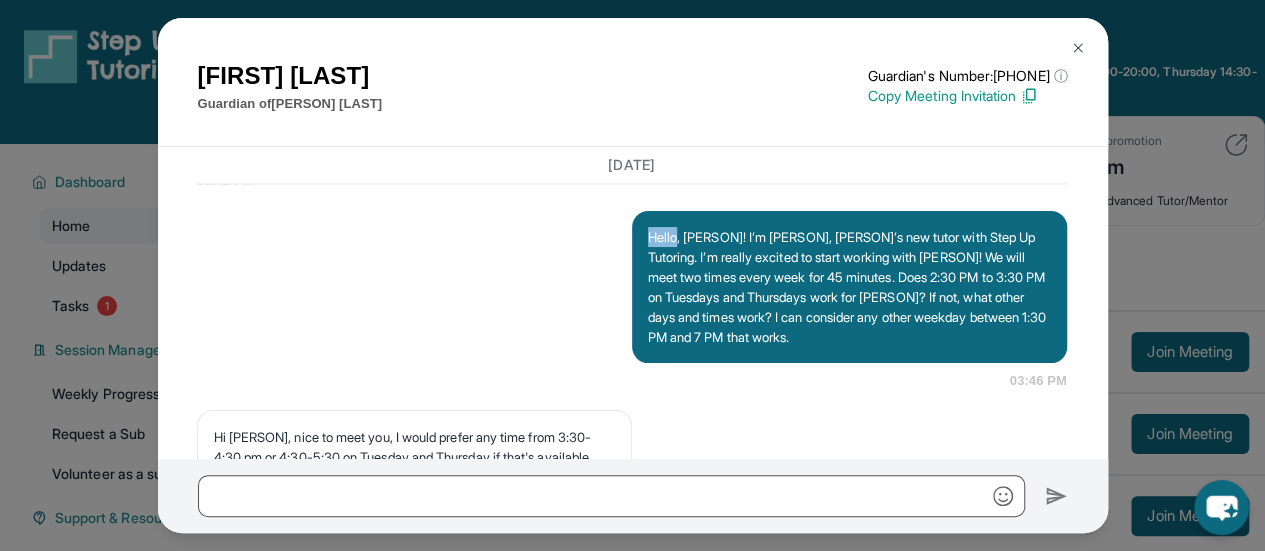 click on "Hello, [PERSON]! I’m [PERSON], [PERSON]’s new tutor with Step Up Tutoring. I’m really excited to start working with [PERSON]! We will meet two times every week for 45 minutes. Does 2:30 PM to 3:30 PM on Tuesdays and Thursdays work for [PERSON]? If not, what other days and times work? I can consider any other weekday between 1:30 PM and 7 PM that works." at bounding box center (849, 287) 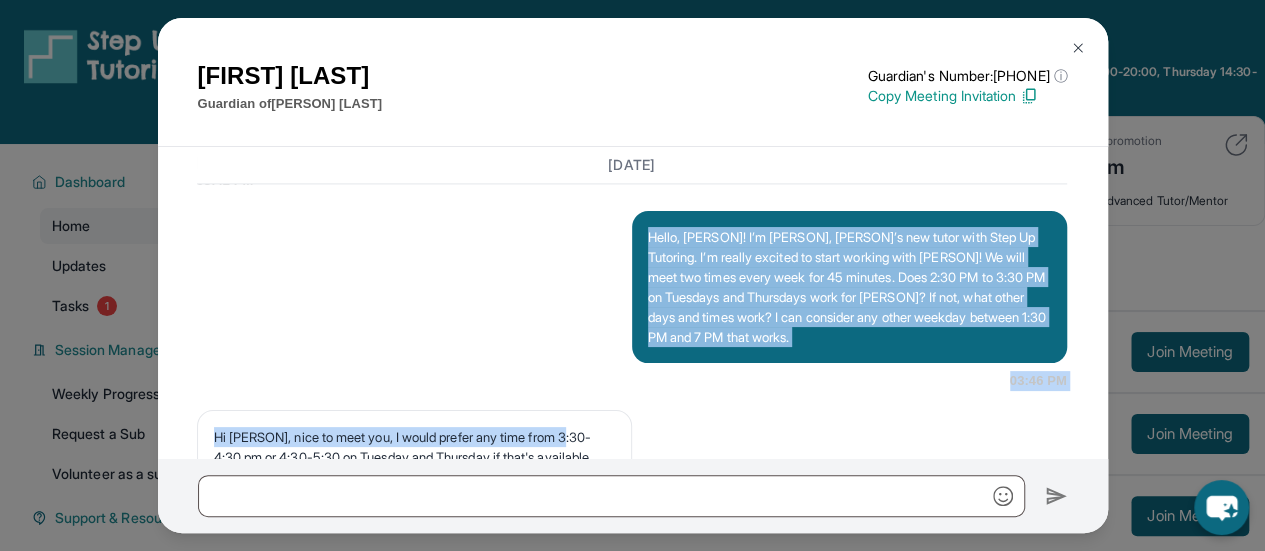 scroll, scrollTop: 1592, scrollLeft: 1, axis: both 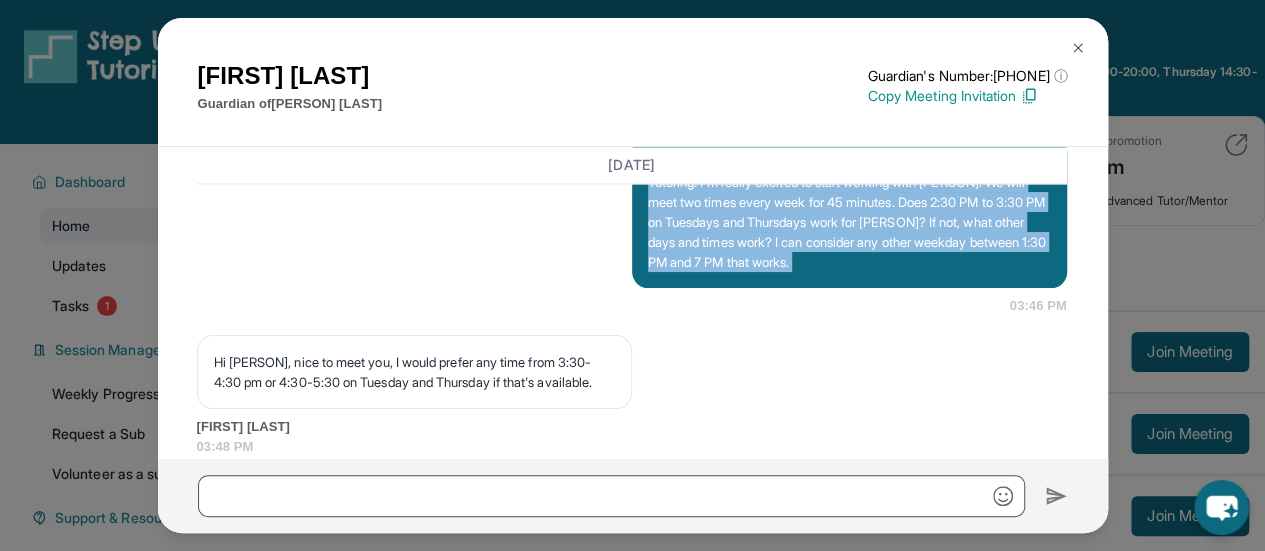 copy on "Hello, [PERSON]! I’m [PERSON], [PERSON]’s new tutor with Step Up Tutoring. I’m really excited to start working with [PERSON]! We will meet two times every week for 45 minutes. Does 2:30 PM to 3:30 PM on Tuesdays and Thursdays work for [PERSON]? If not, what other days and times work? I can consider any other weekday between 1:30 PM and 7 PM that works." 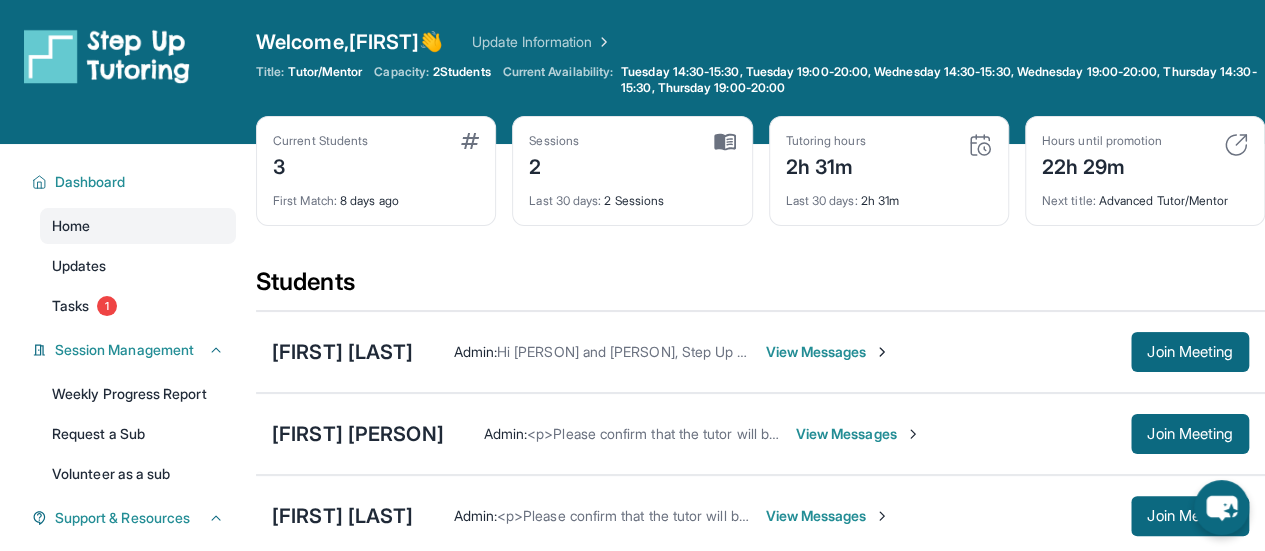 click on "View Messages" at bounding box center (858, 434) 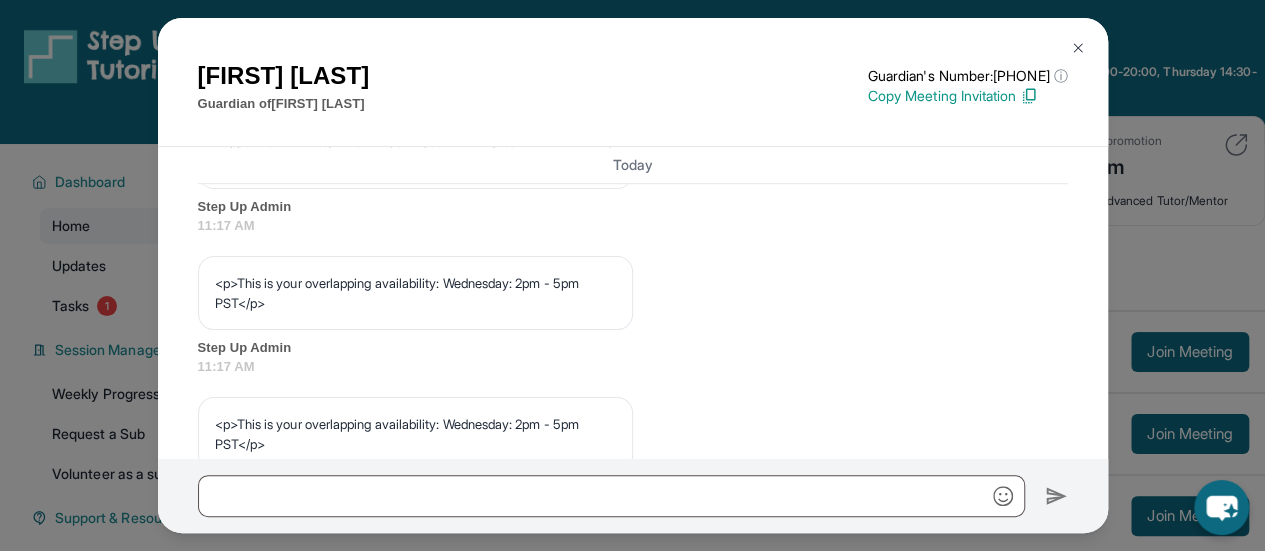 scroll, scrollTop: 816, scrollLeft: 0, axis: vertical 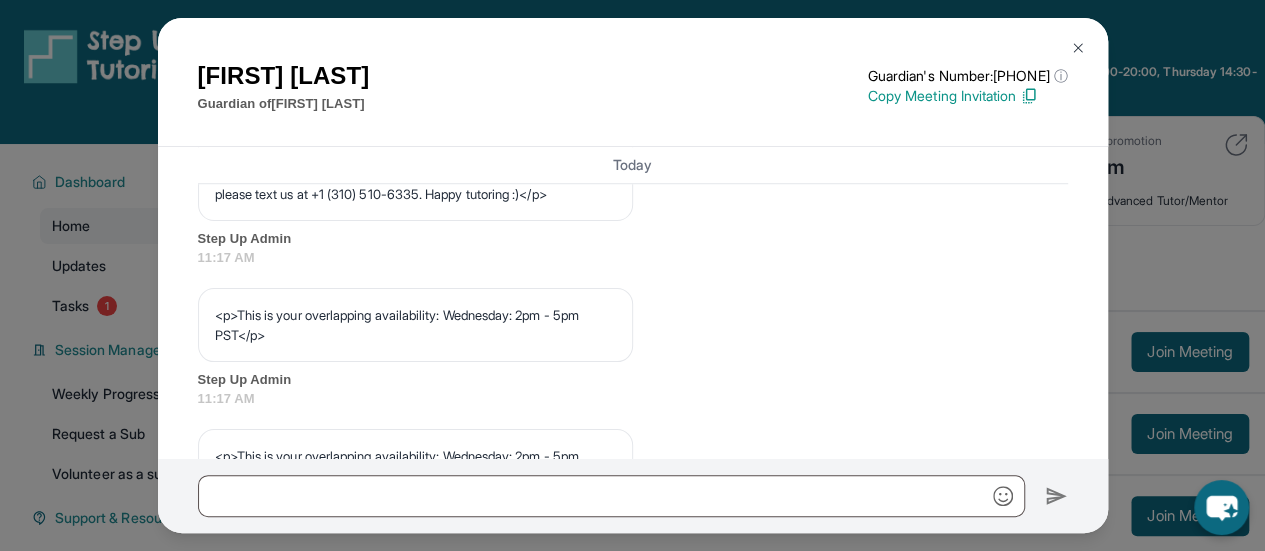 click on "[FIRST]   [PERSON]" at bounding box center (284, 76) 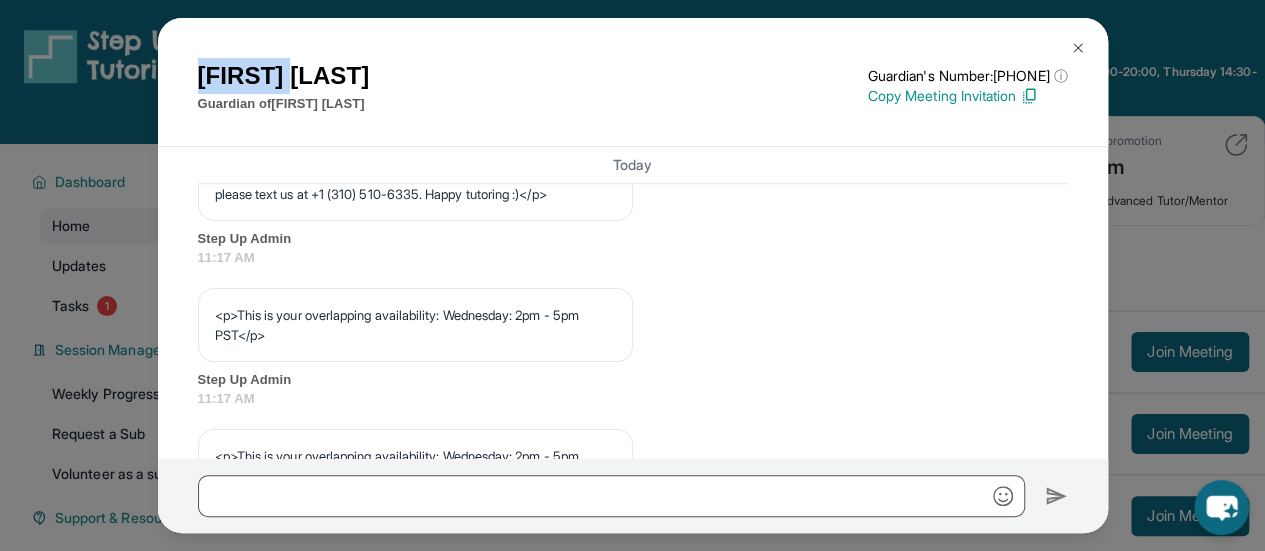 click on "[FIRST]   [PERSON]" at bounding box center [284, 76] 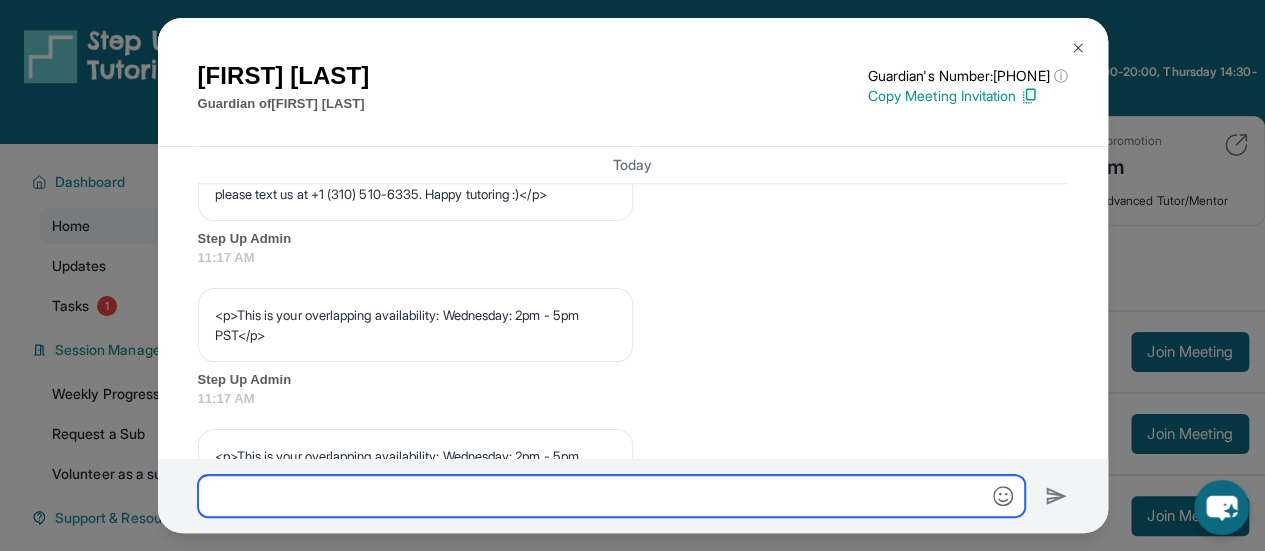 click at bounding box center (611, 496) 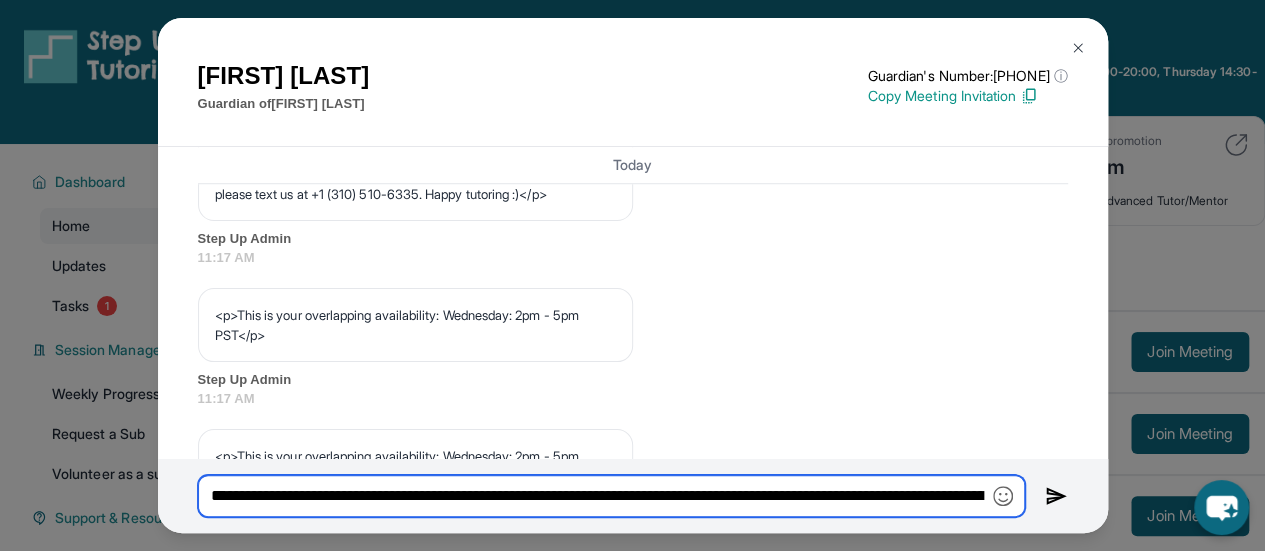 scroll, scrollTop: 0, scrollLeft: 1840, axis: horizontal 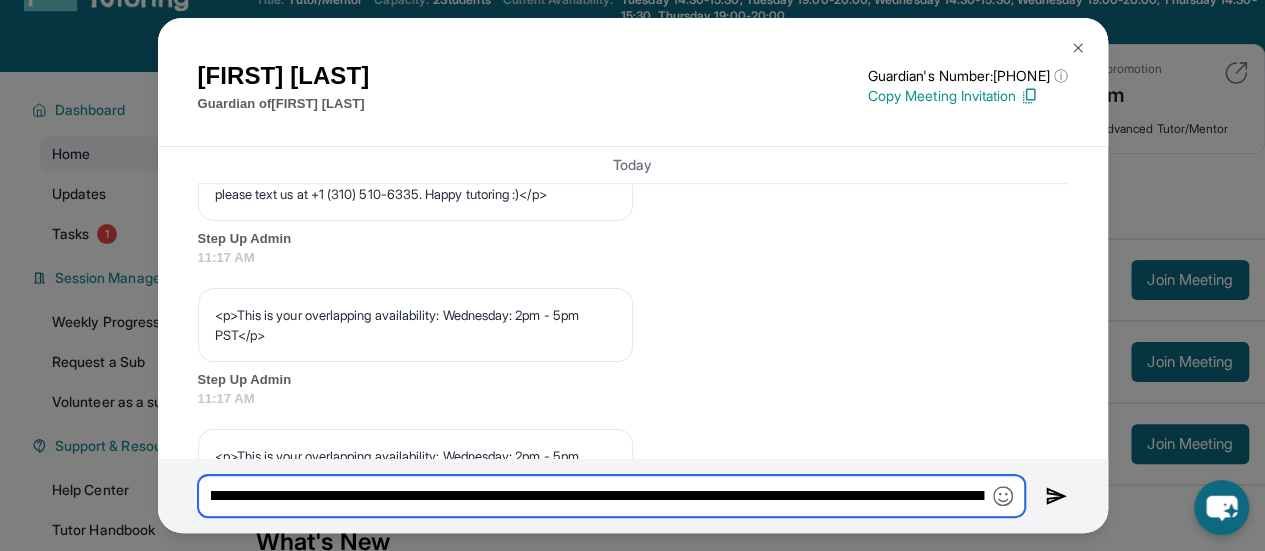 click on "**********" at bounding box center (611, 495) 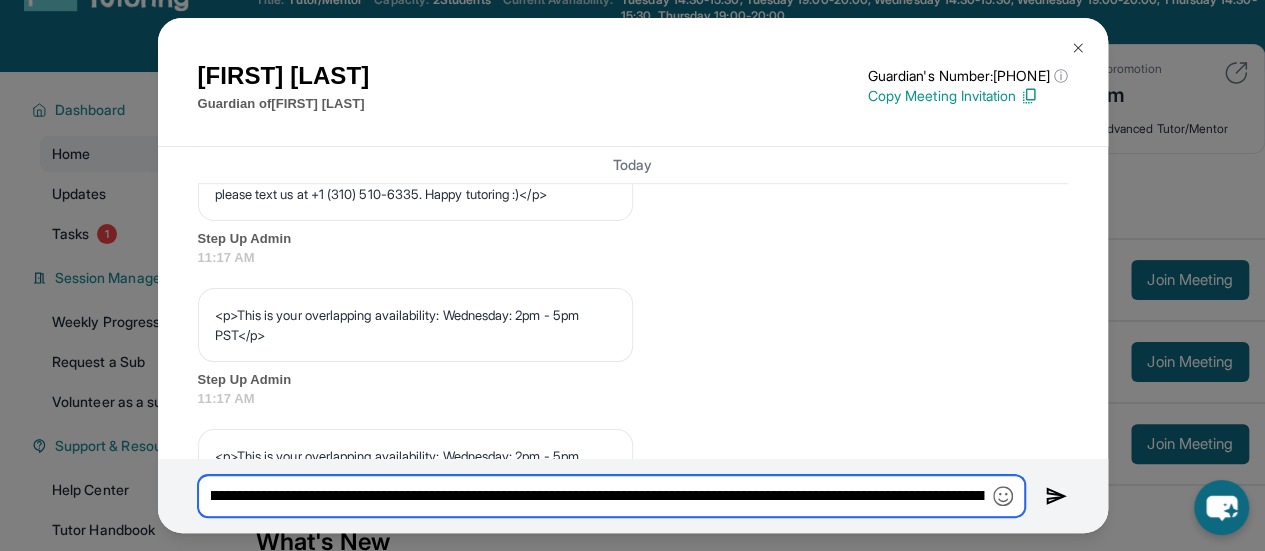 scroll, scrollTop: 0, scrollLeft: 1000, axis: horizontal 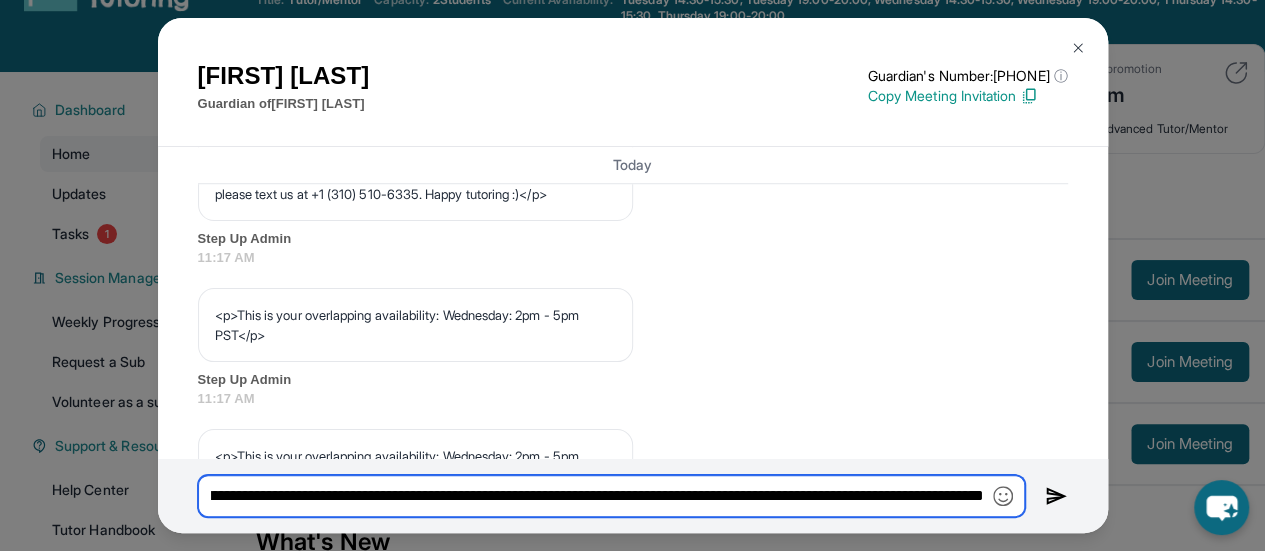 type on "**********" 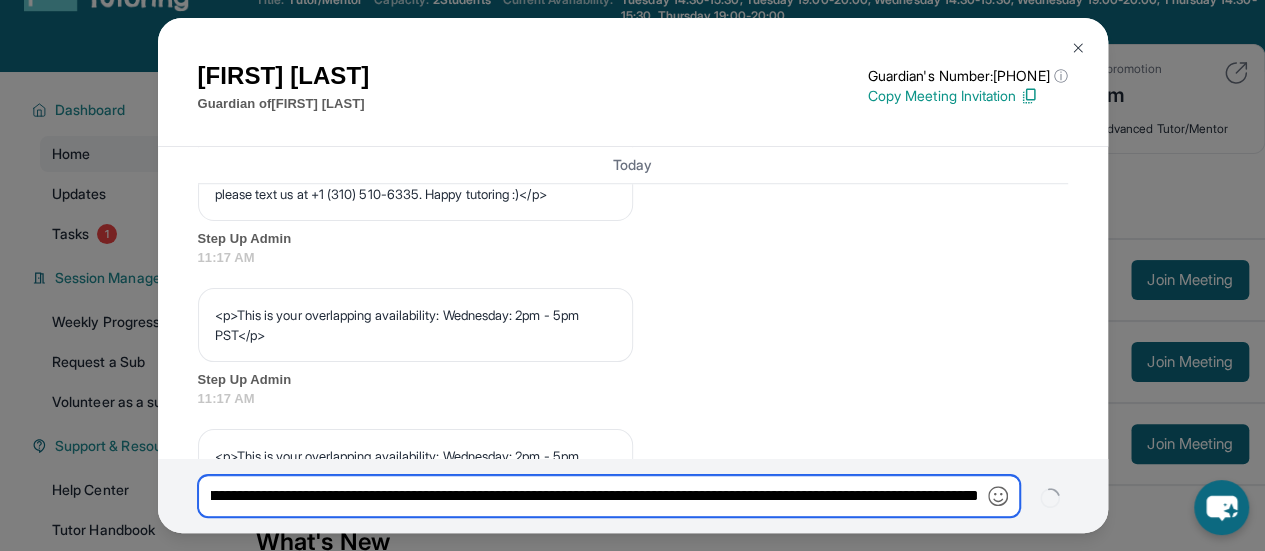 type 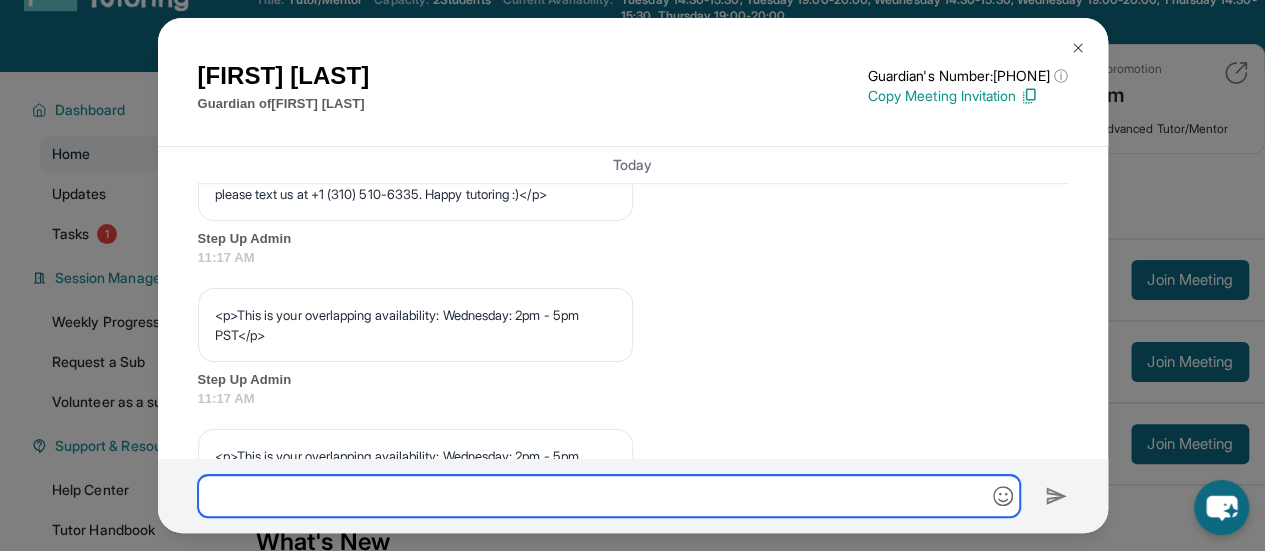 scroll, scrollTop: 0, scrollLeft: 0, axis: both 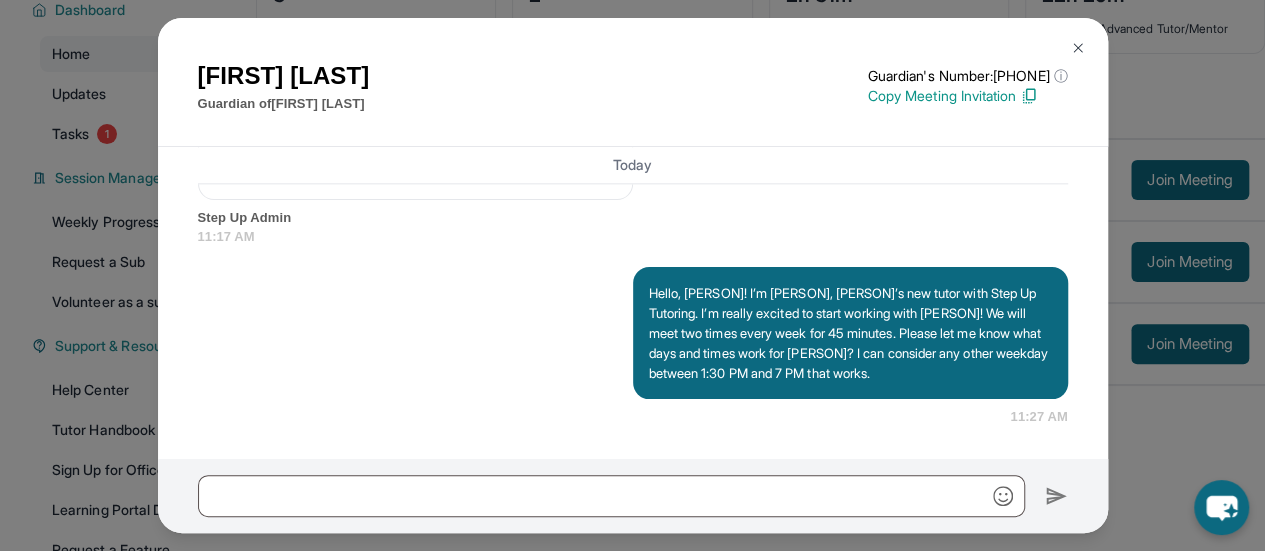 click on "Hello, [PERSON]! I’m [PERSON], [PERSON]’s new tutor with Step Up Tutoring. I’m really excited to start working with [PERSON]! We will meet two times every week for 45 minutes. Please let me know what days and times work for [PERSON]? I can consider any other weekday between 1:30 PM and 7 PM that works." at bounding box center [850, 333] 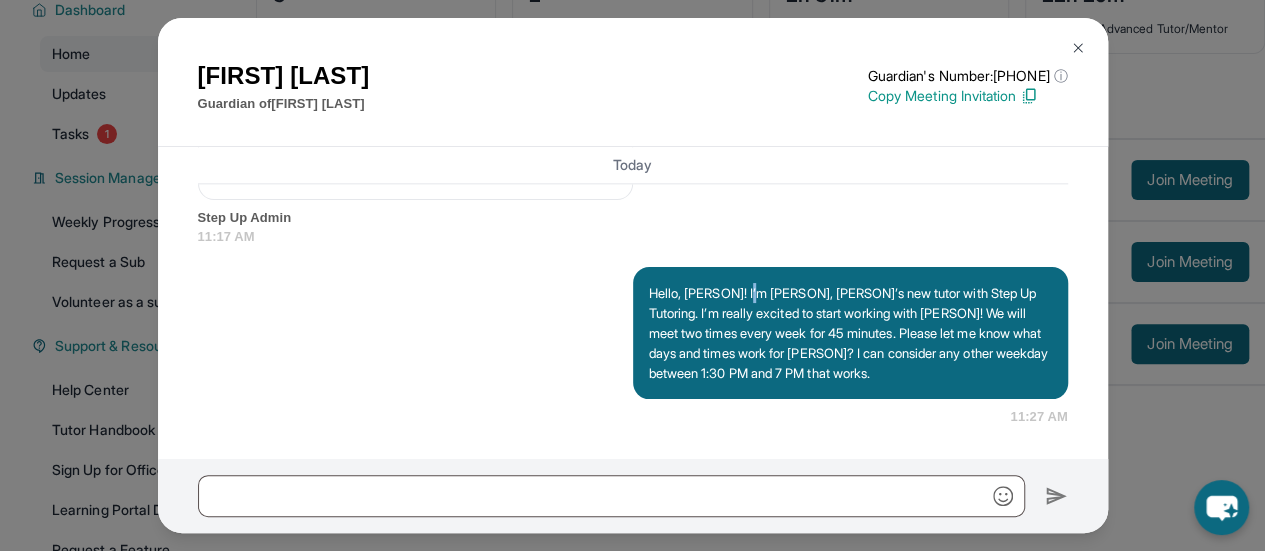 click on "Hello, [PERSON]! I’m [PERSON], [PERSON]’s new tutor with Step Up Tutoring. I’m really excited to start working with [PERSON]! We will meet two times every week for 45 minutes. Please let me know what days and times work for [PERSON]? I can consider any other weekday between 1:30 PM and 7 PM that works." at bounding box center [850, 333] 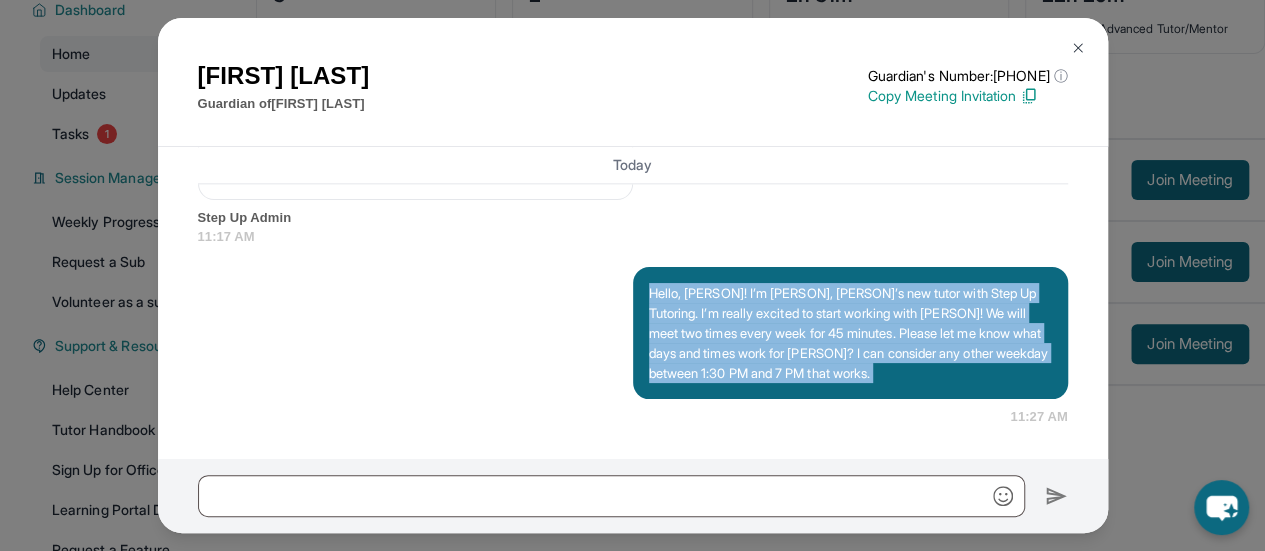 click on "Hello, [PERSON]! I’m [PERSON], [PERSON]’s new tutor with Step Up Tutoring. I’m really excited to start working with [PERSON]! We will meet two times every week for 45 minutes. Please let me know what days and times work for [PERSON]? I can consider any other weekday between 1:30 PM and 7 PM that works." at bounding box center [850, 333] 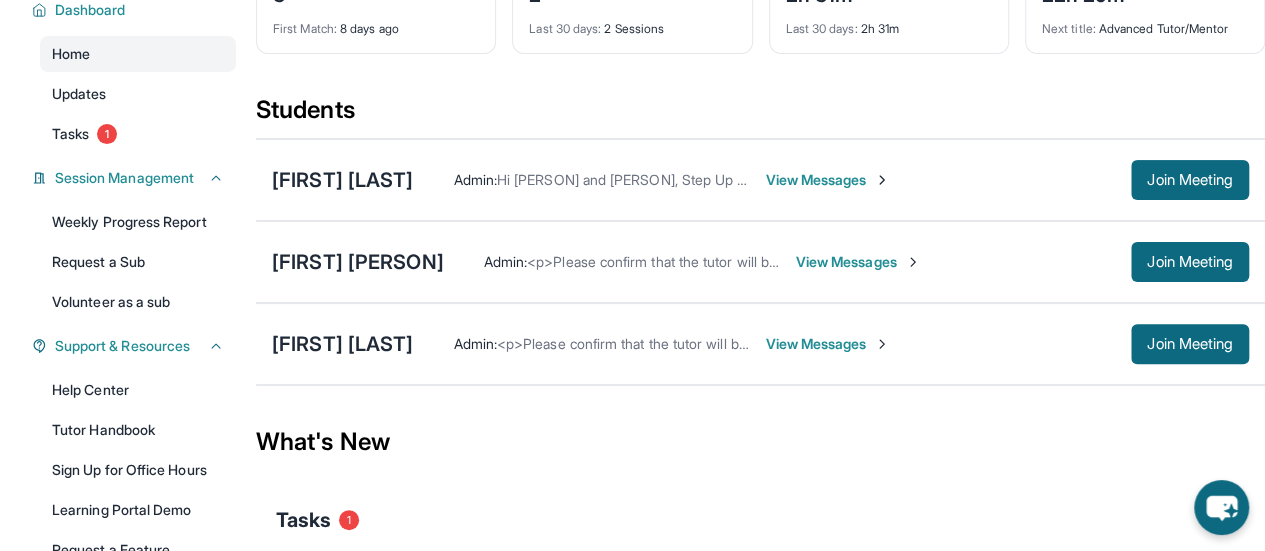click on "View Messages" at bounding box center [827, 344] 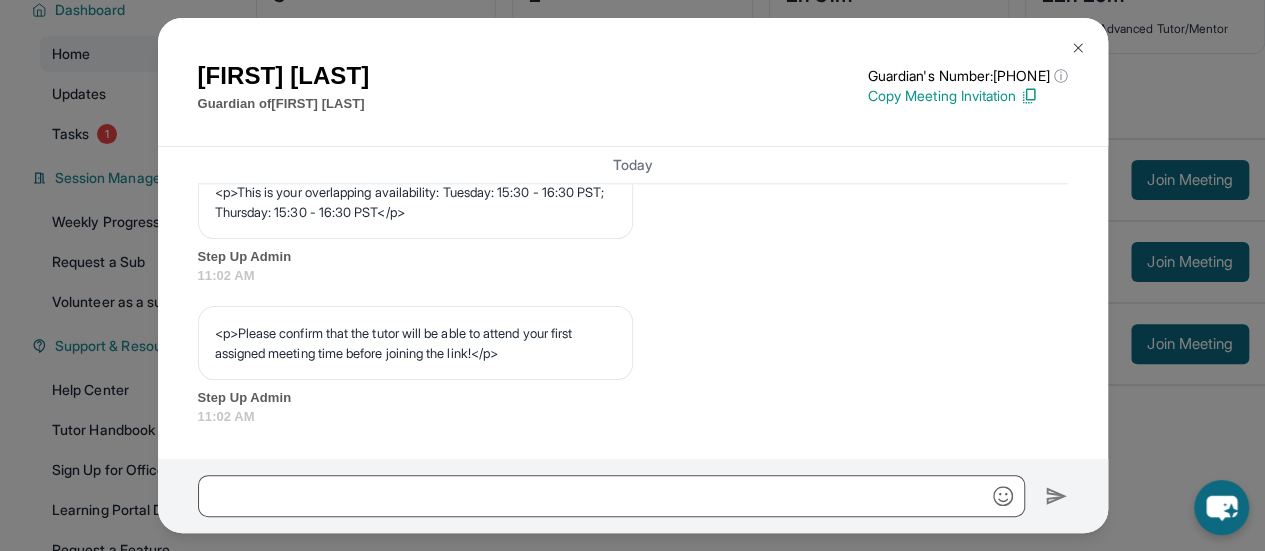 scroll, scrollTop: 1134, scrollLeft: 0, axis: vertical 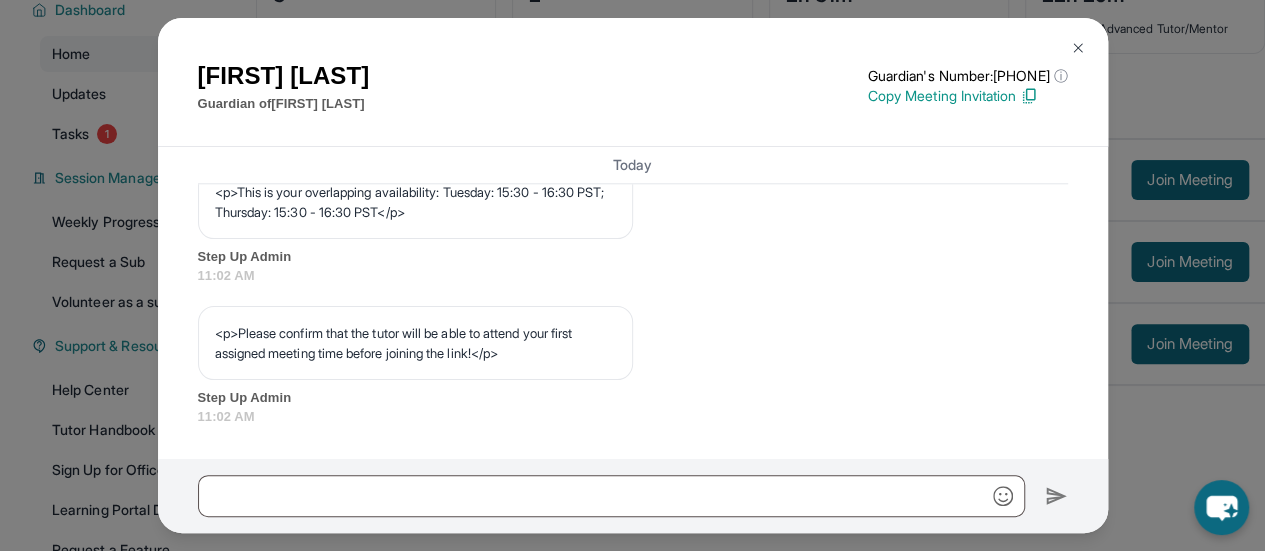 click on "Guardian of  [PERSON]   [PERSON]" at bounding box center [284, 104] 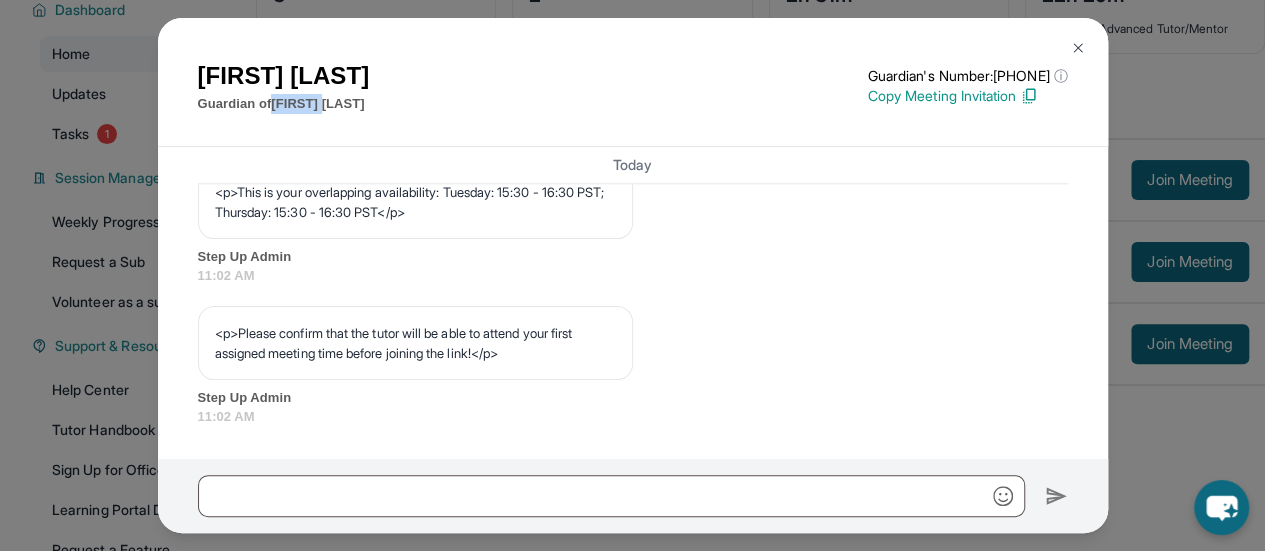 click on "Guardian of  [PERSON]   [PERSON]" at bounding box center [284, 104] 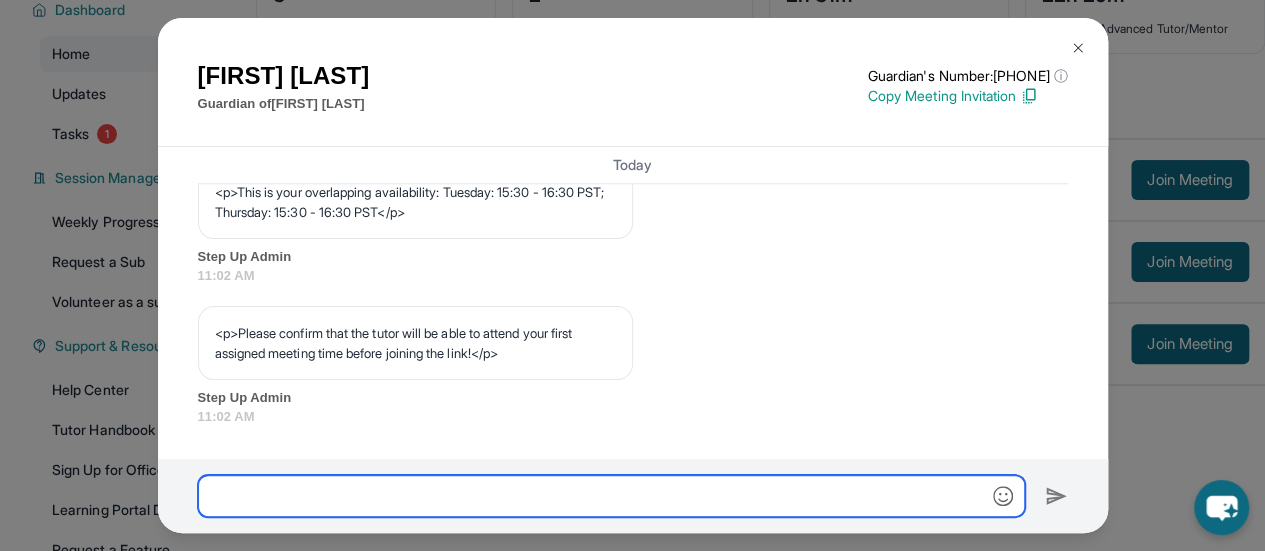 click at bounding box center (611, 496) 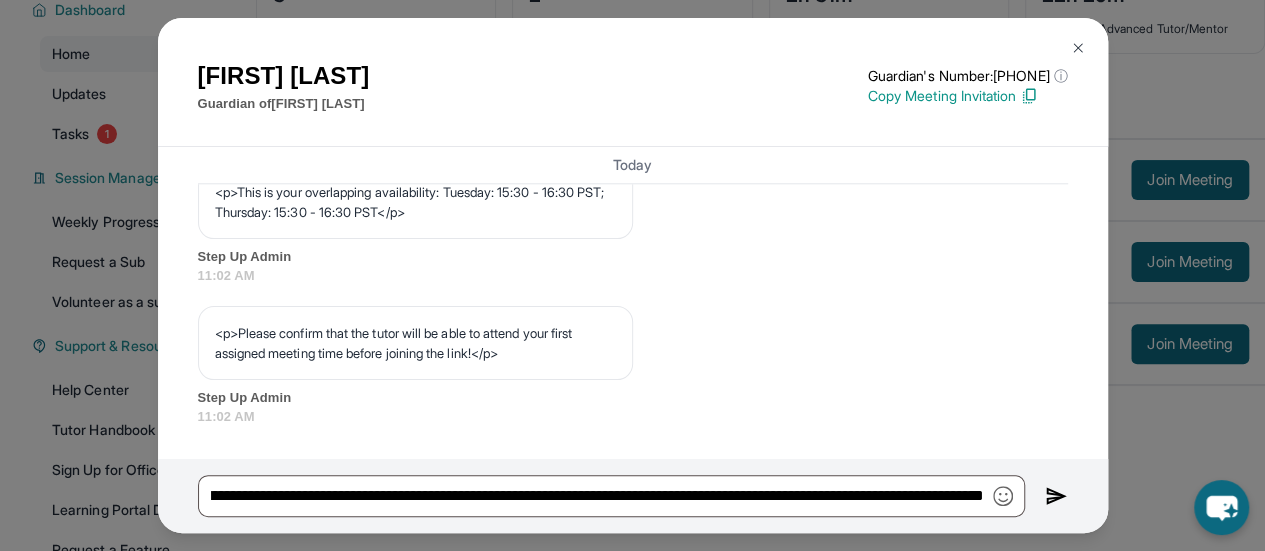 scroll, scrollTop: 0, scrollLeft: 0, axis: both 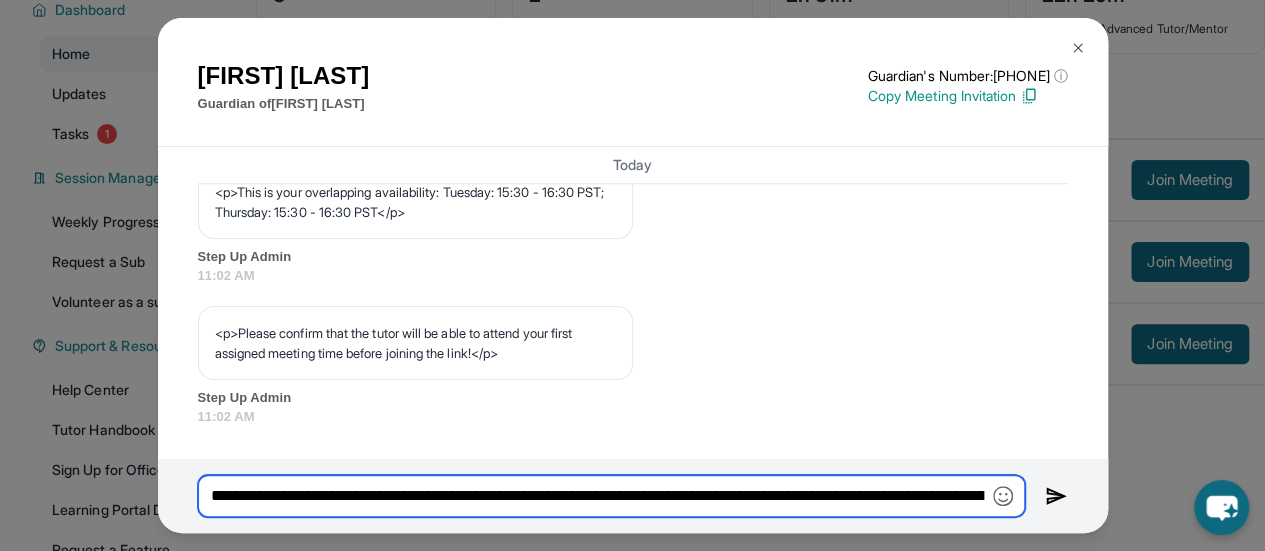 click on "**********" at bounding box center (611, 495) 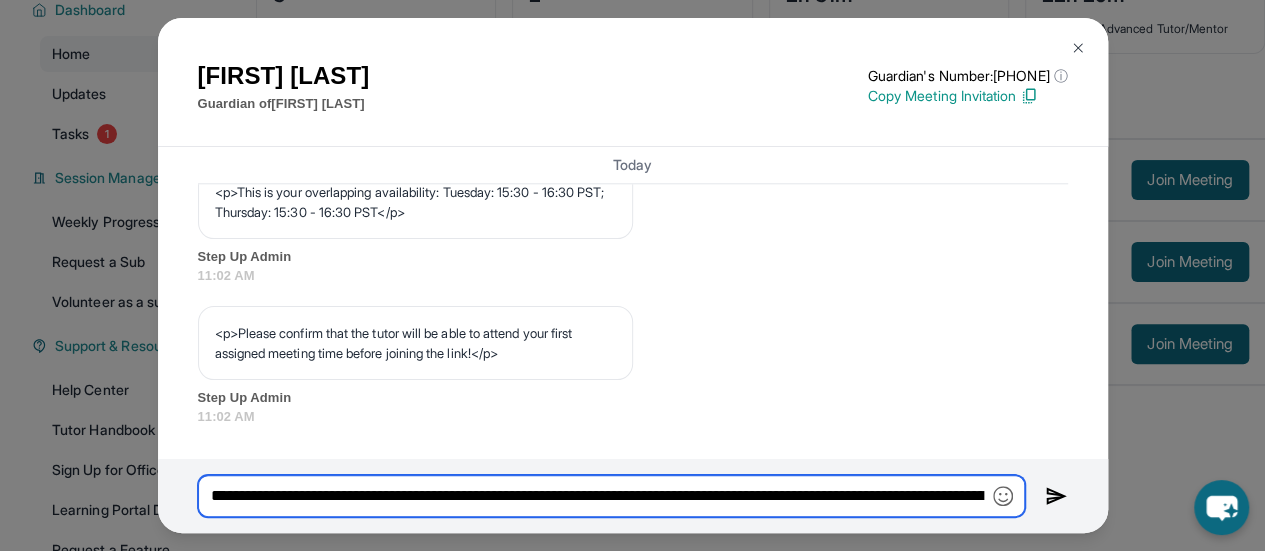 scroll, scrollTop: 0, scrollLeft: 1436, axis: horizontal 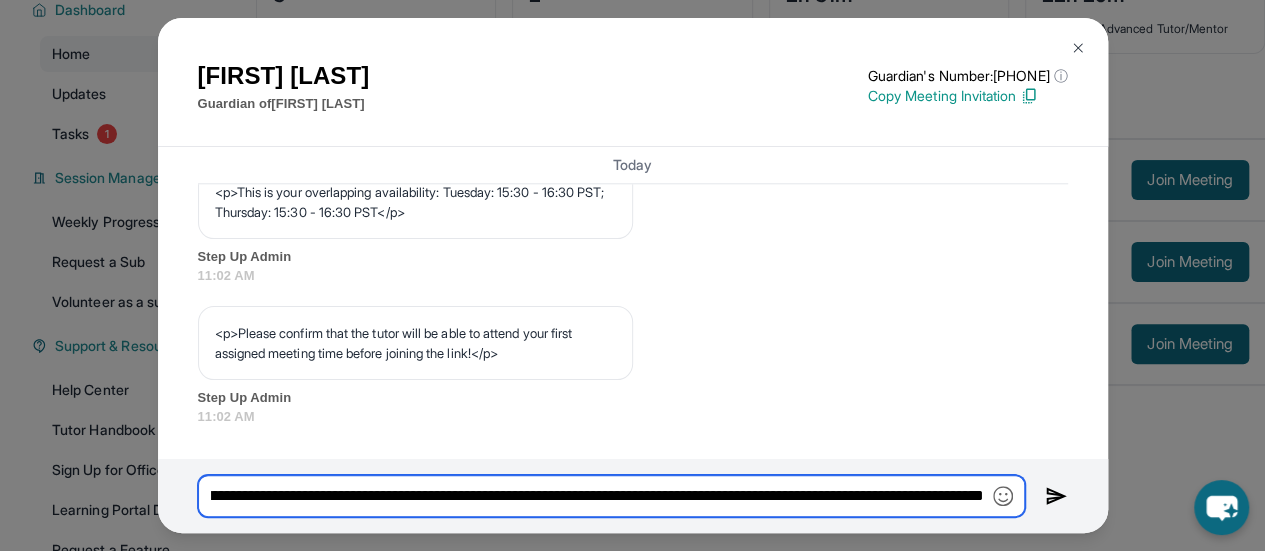 click on "**********" at bounding box center (611, 495) 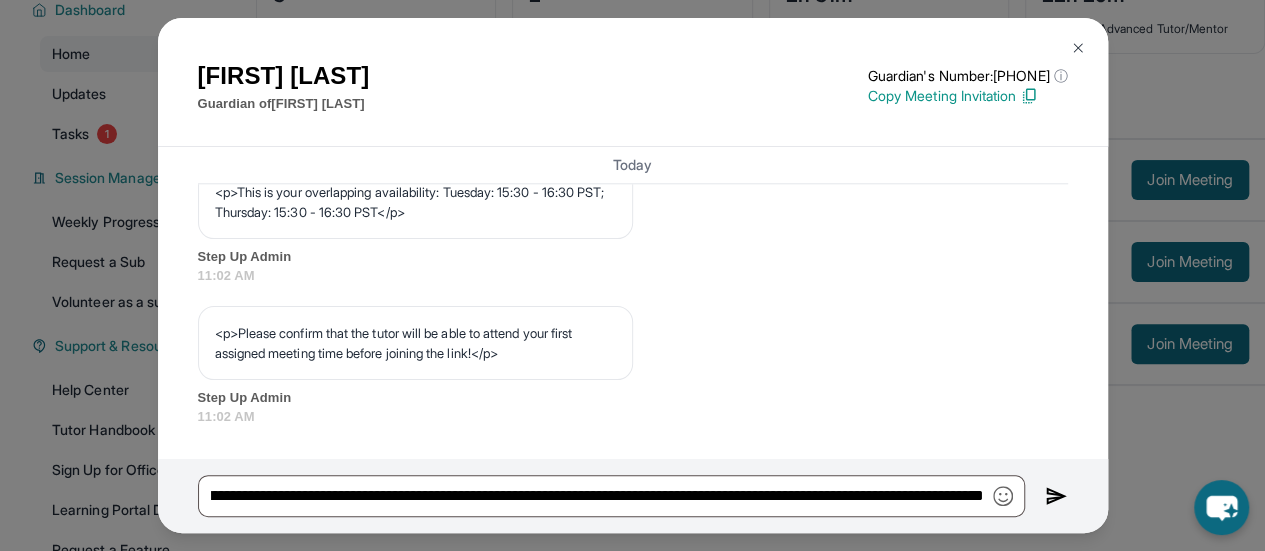 scroll, scrollTop: 0, scrollLeft: 0, axis: both 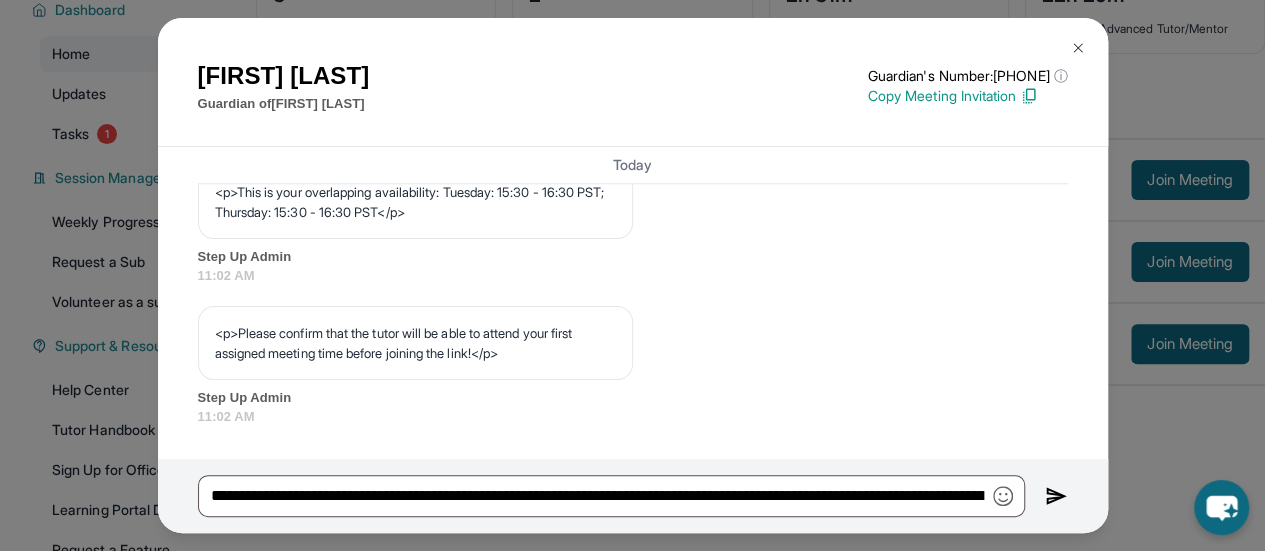 click on "Step Up Admin" at bounding box center (633, 398) 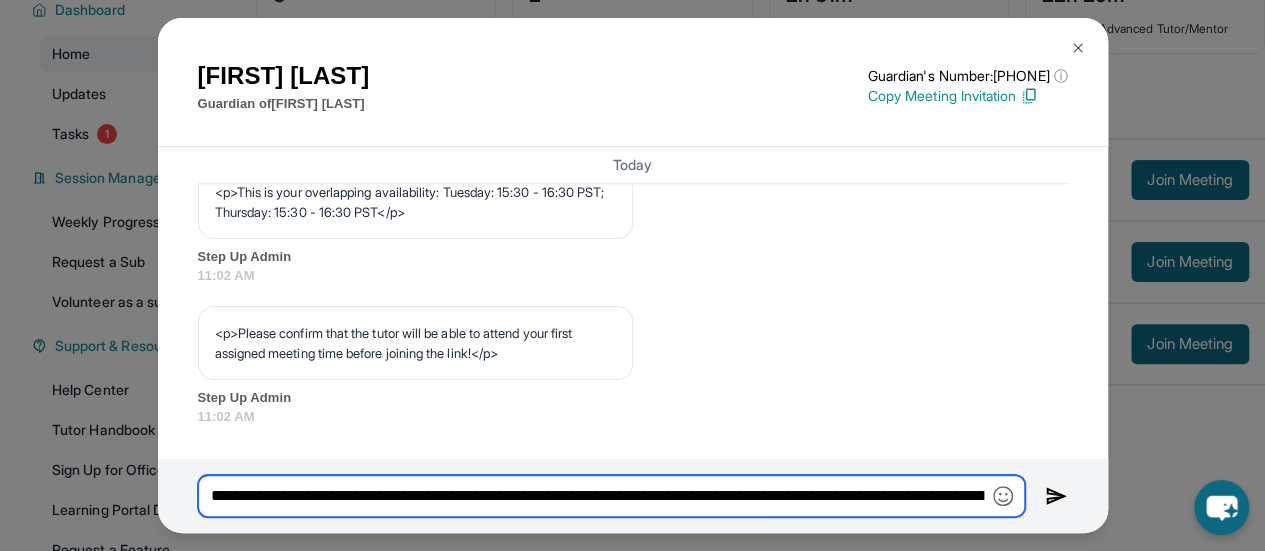 click on "**********" at bounding box center (611, 495) 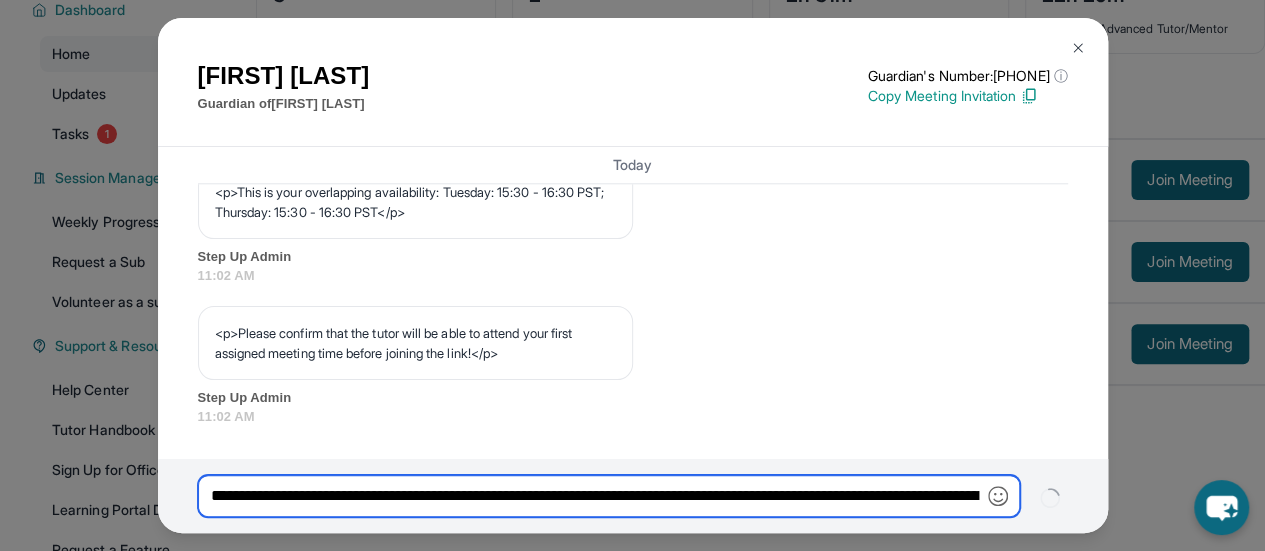 type 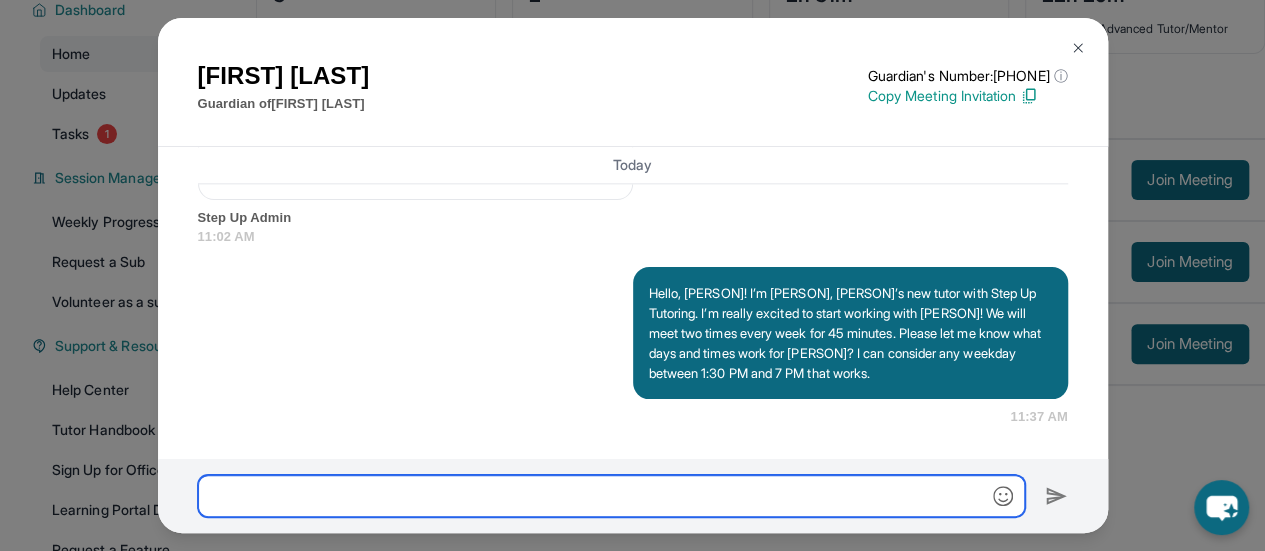 scroll, scrollTop: 1314, scrollLeft: 0, axis: vertical 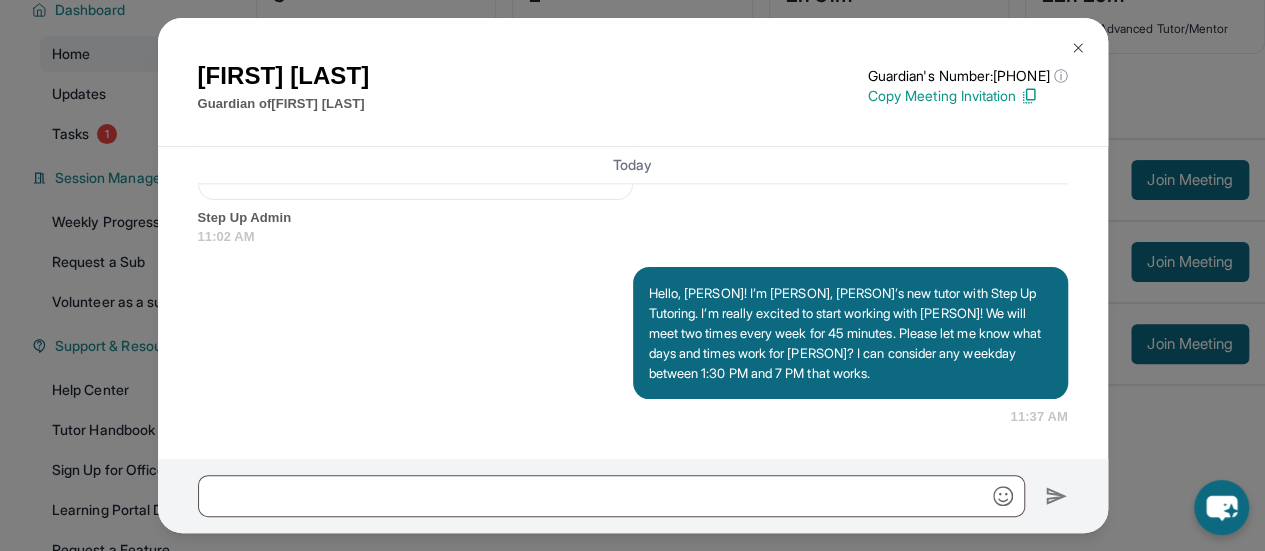 click at bounding box center (1078, 48) 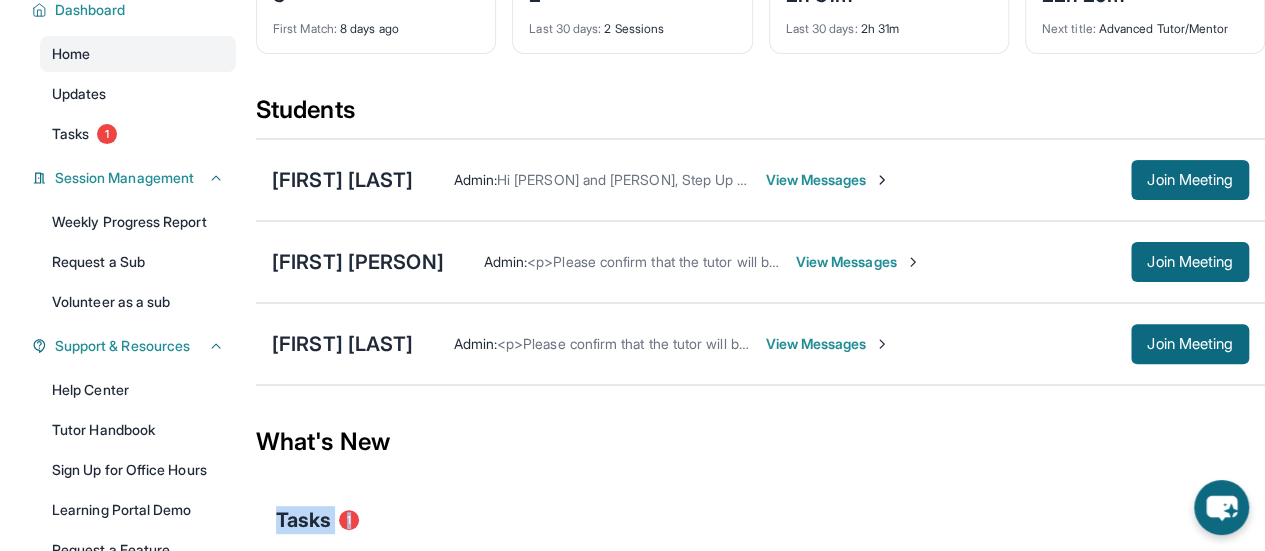 drag, startPoint x: 552, startPoint y: 497, endPoint x: 525, endPoint y: 462, distance: 44.20407 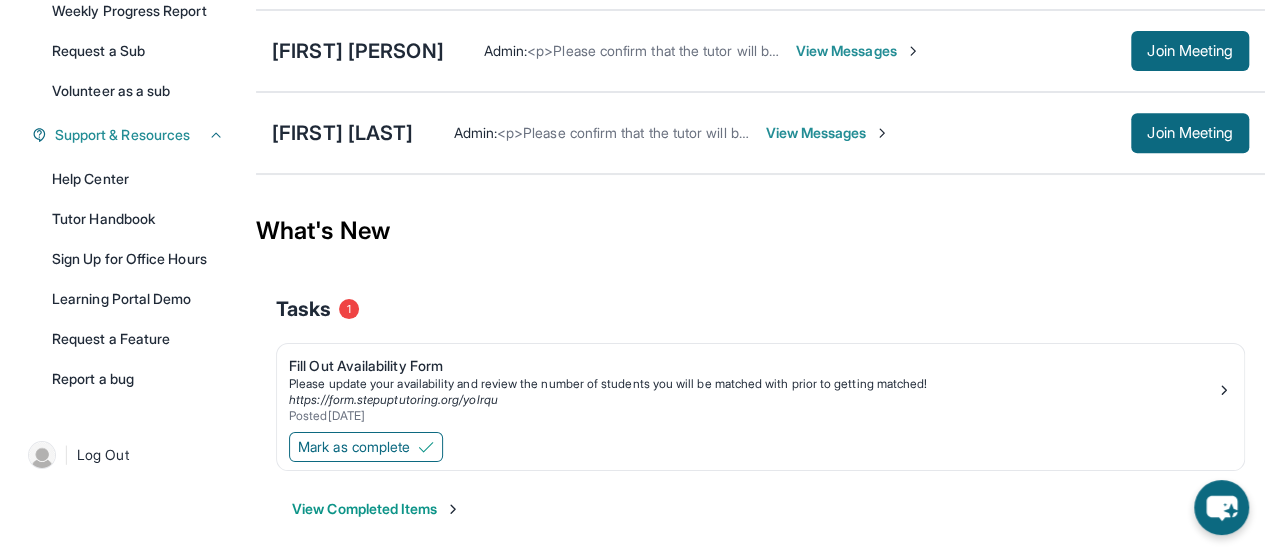 scroll, scrollTop: 394, scrollLeft: 0, axis: vertical 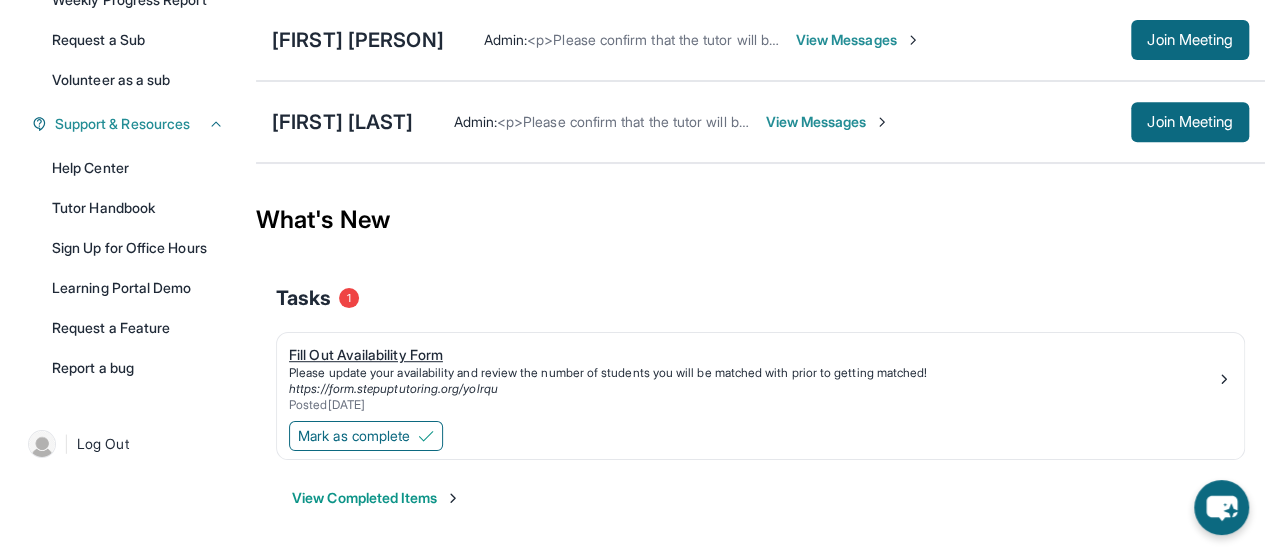click on "Fill Out Availability Form" at bounding box center [752, 355] 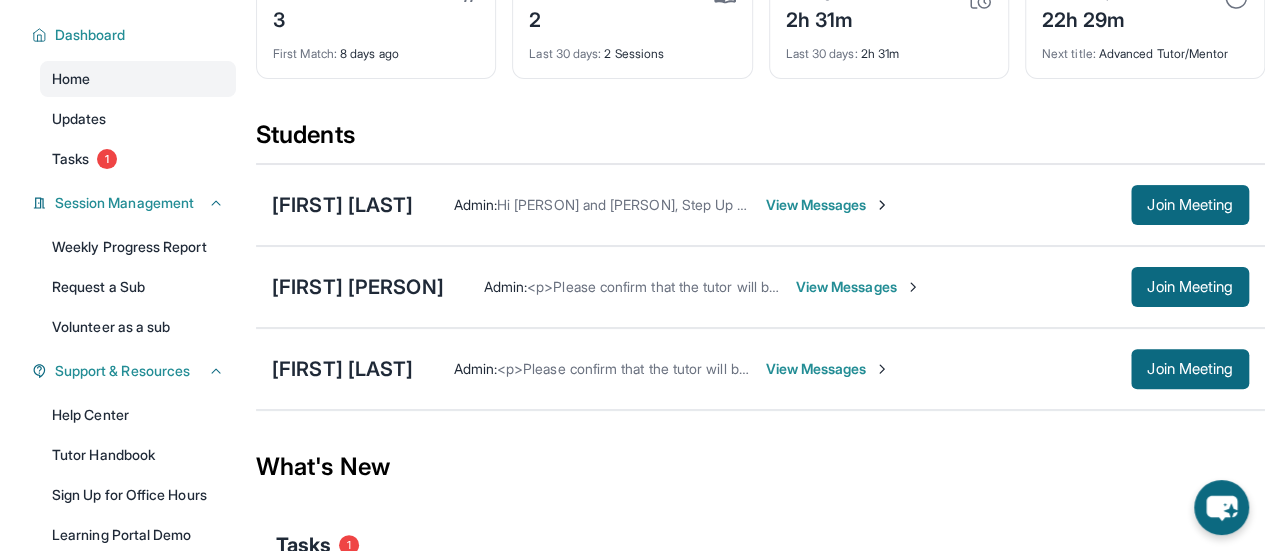 scroll, scrollTop: 146, scrollLeft: 0, axis: vertical 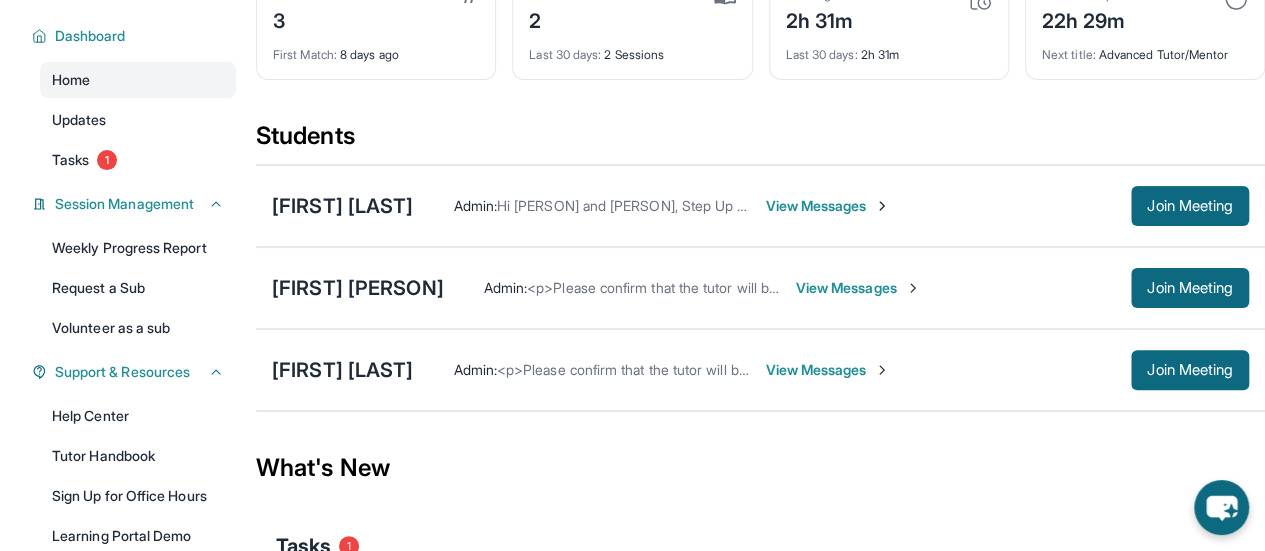 click on "View Messages" at bounding box center [858, 288] 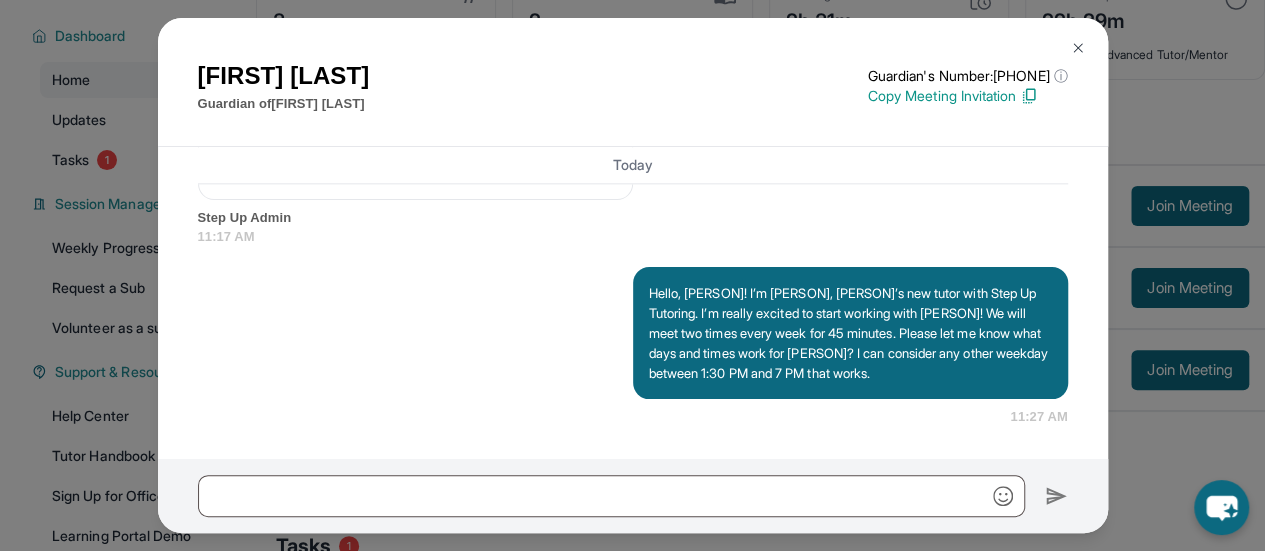 scroll, scrollTop: 1314, scrollLeft: 0, axis: vertical 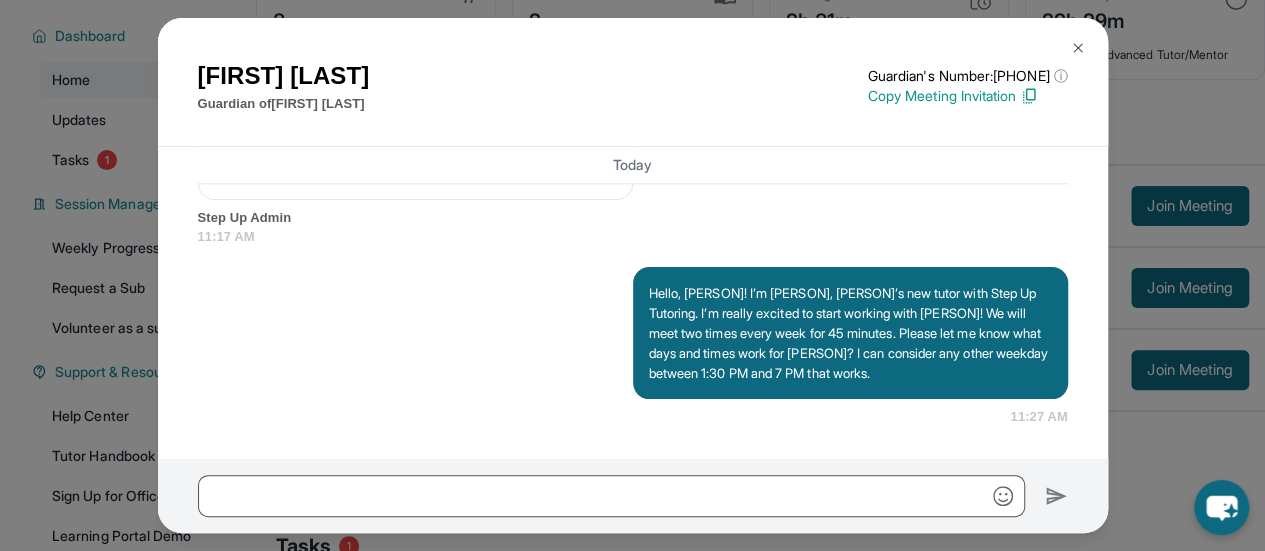click at bounding box center [1078, 48] 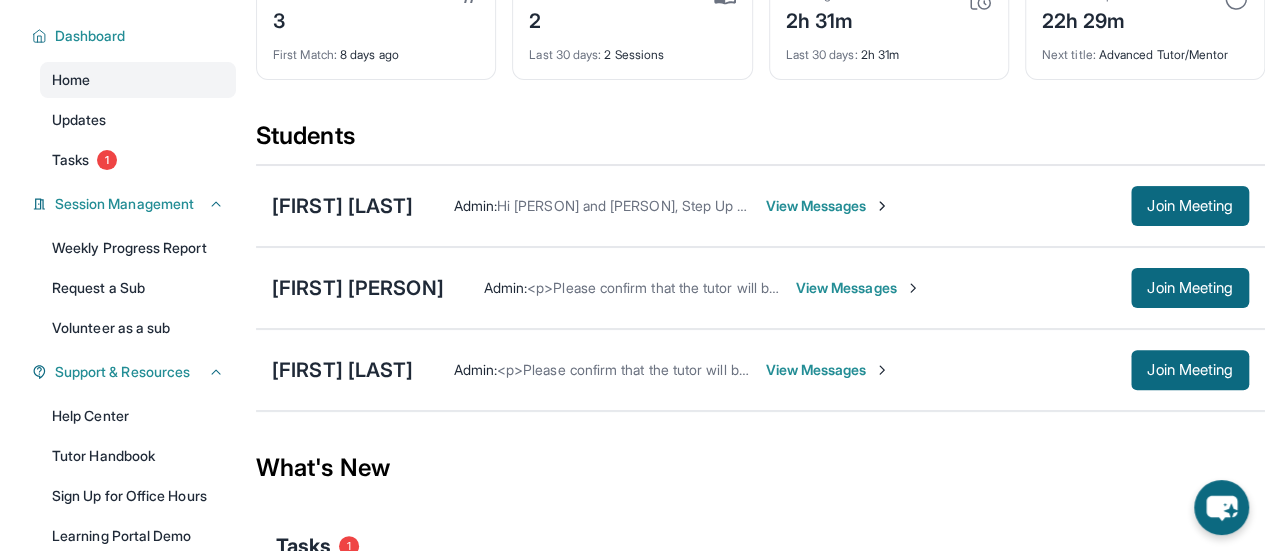 click on "View Messages" at bounding box center (827, 370) 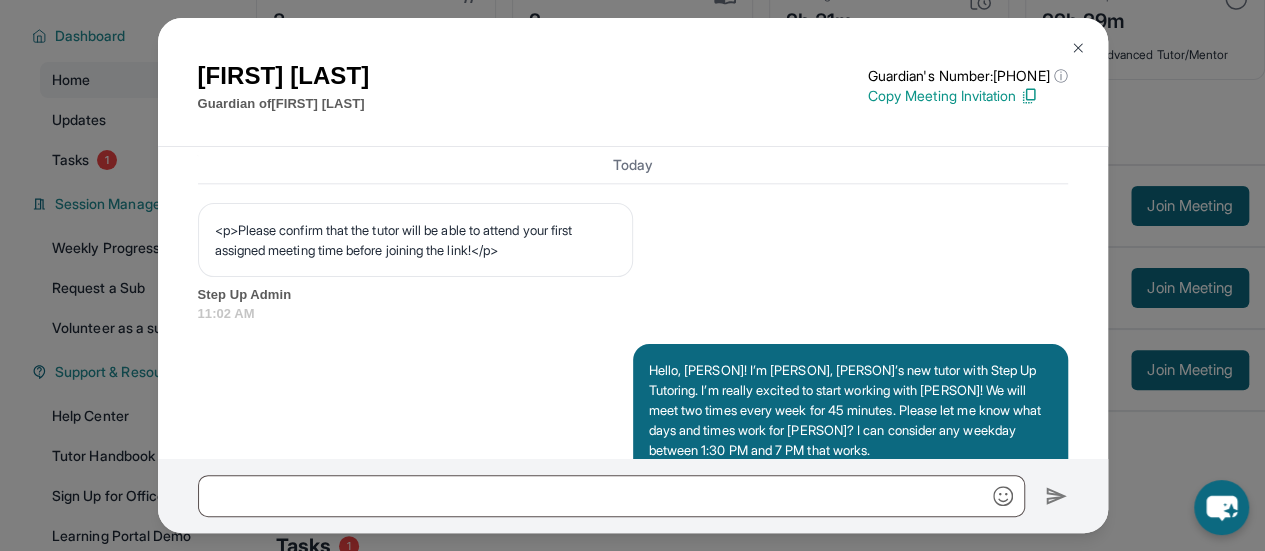 scroll, scrollTop: 1314, scrollLeft: 0, axis: vertical 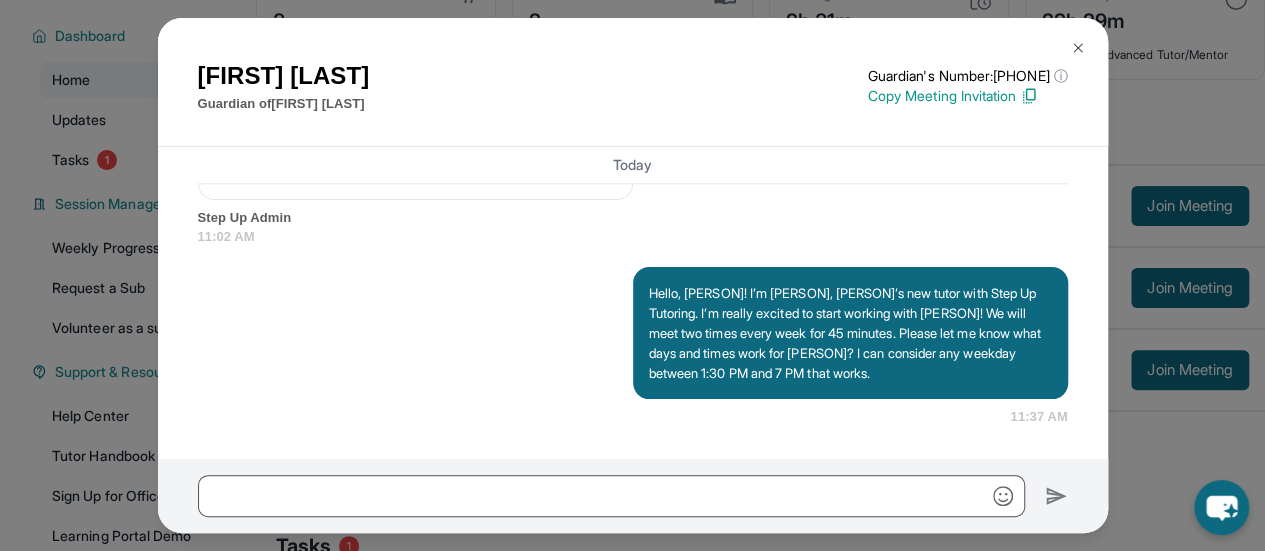 click at bounding box center [1078, 48] 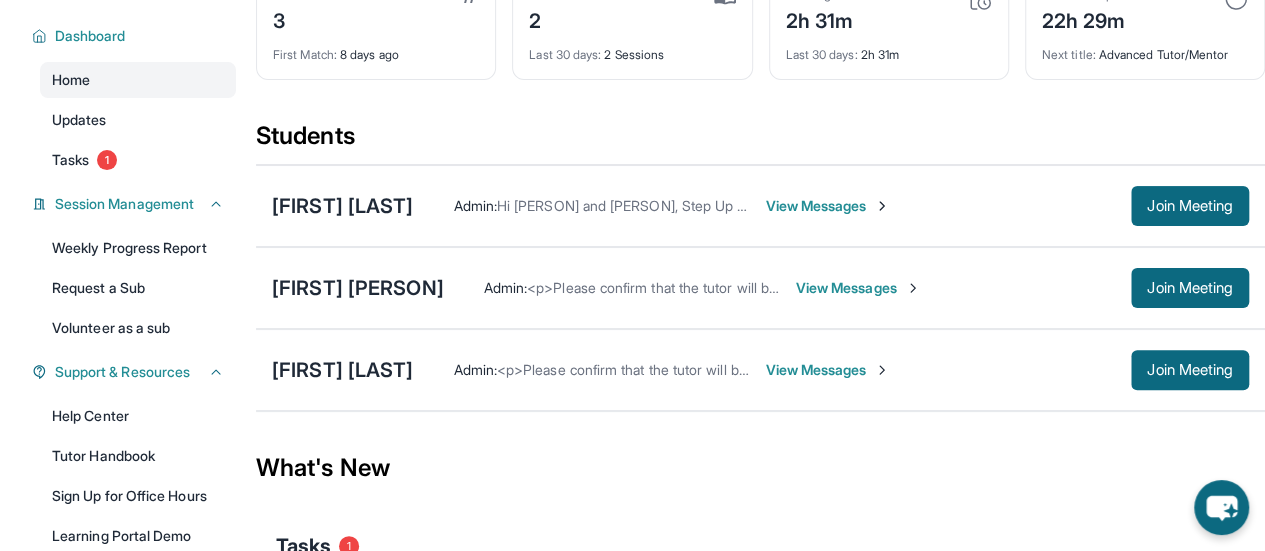 click on "View Messages" at bounding box center (858, 288) 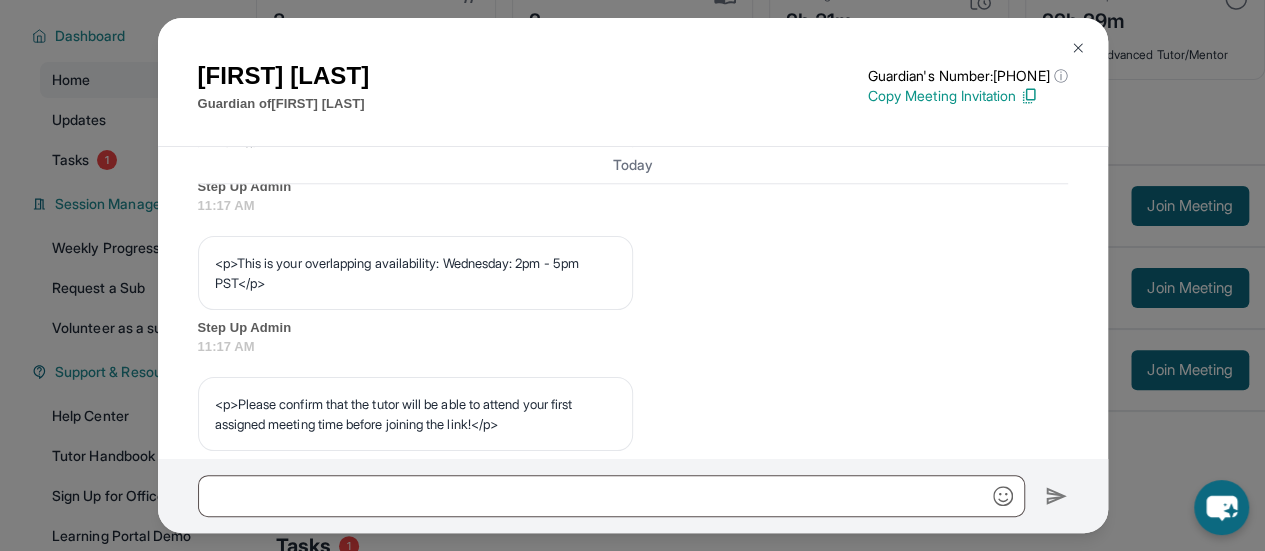 scroll, scrollTop: 1314, scrollLeft: 0, axis: vertical 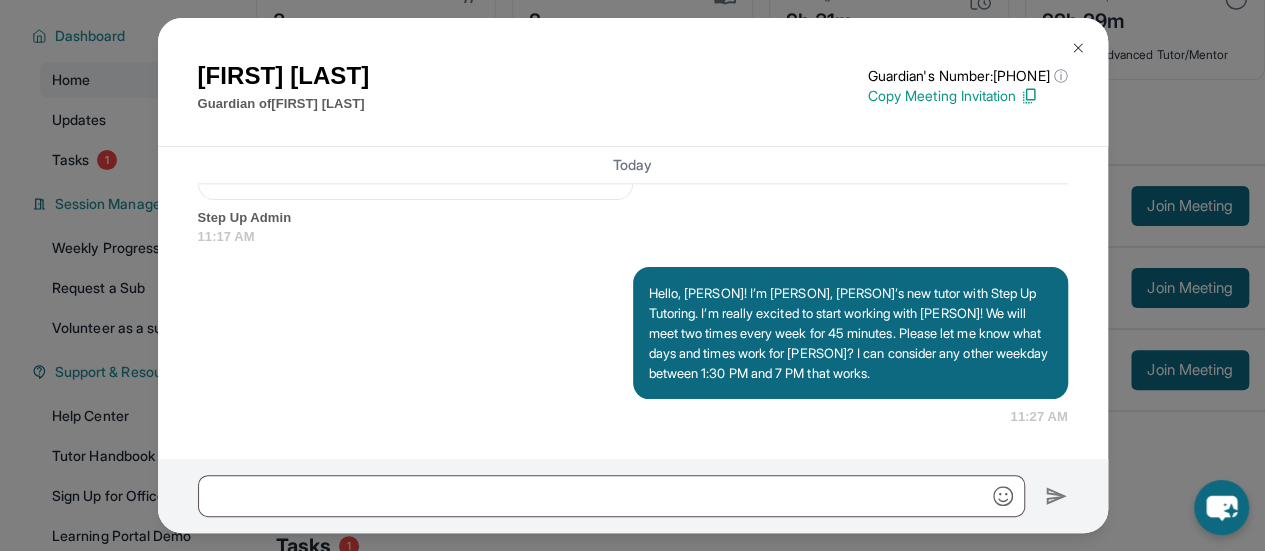 click at bounding box center [1078, 48] 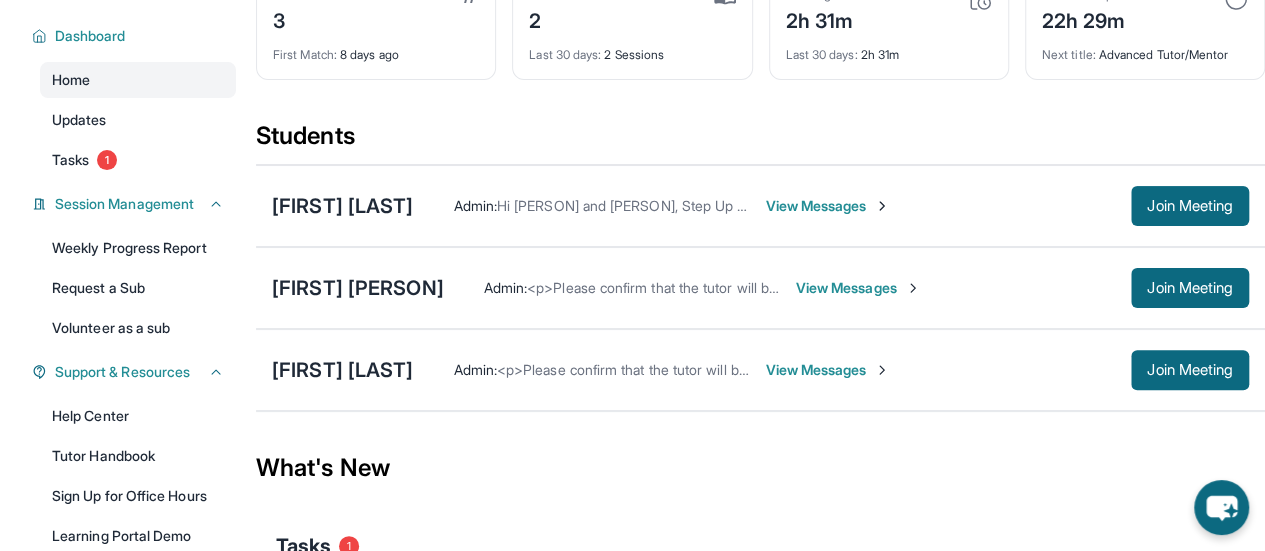 click on "View Messages" at bounding box center (858, 288) 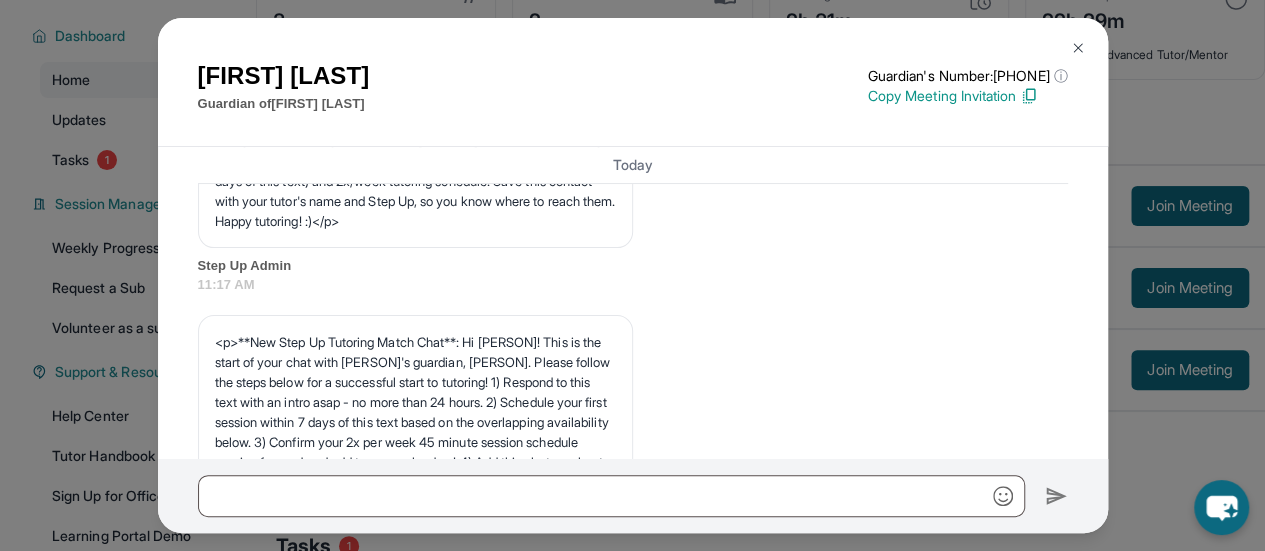 scroll, scrollTop: 0, scrollLeft: 0, axis: both 